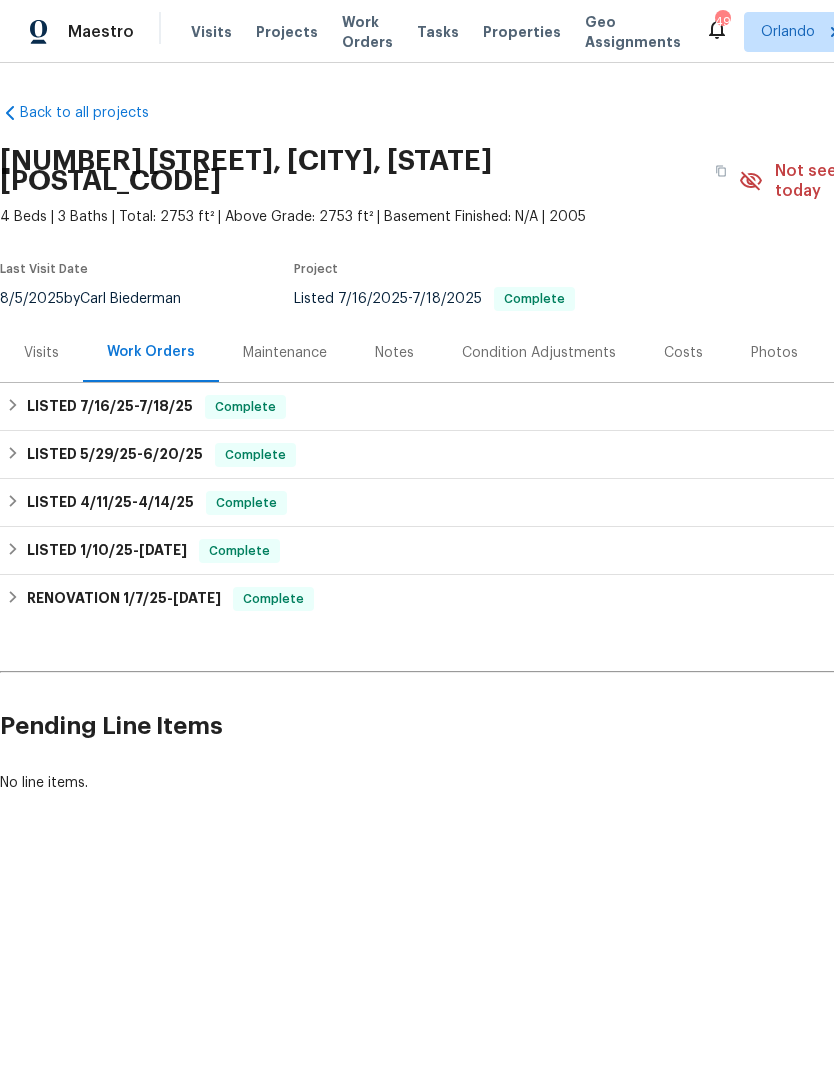scroll, scrollTop: 0, scrollLeft: 0, axis: both 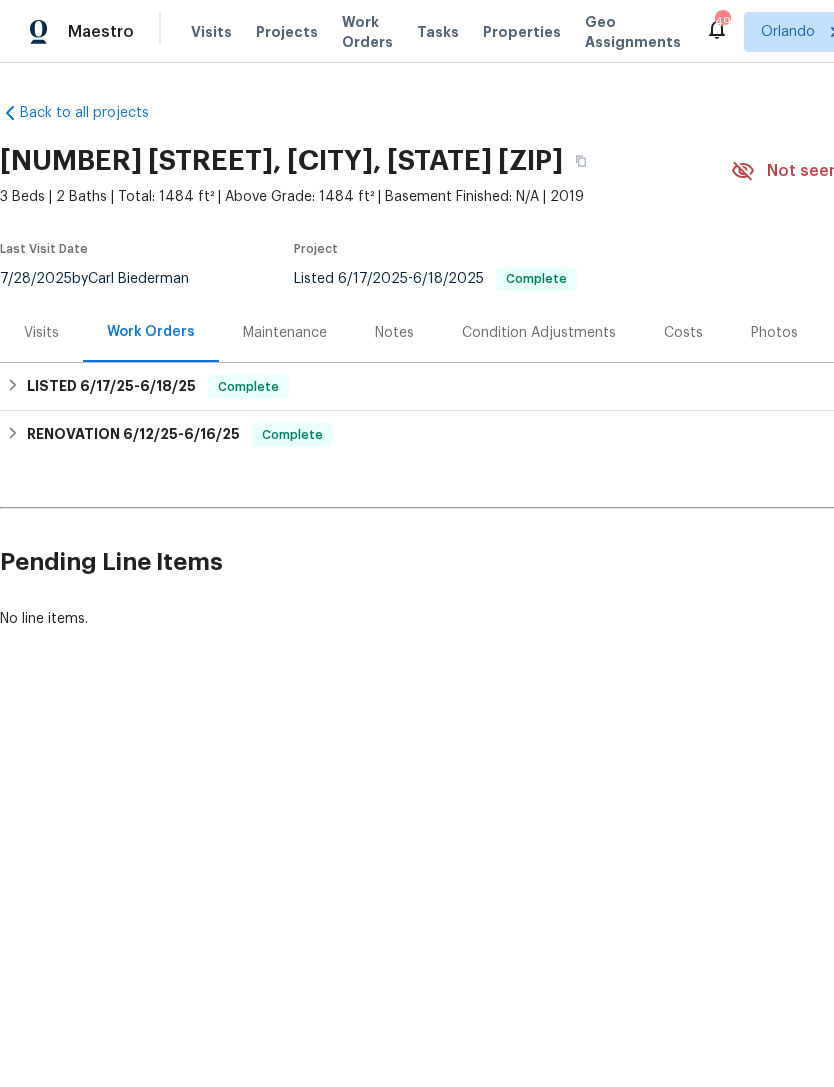 click on "Maintenance" at bounding box center (285, 333) 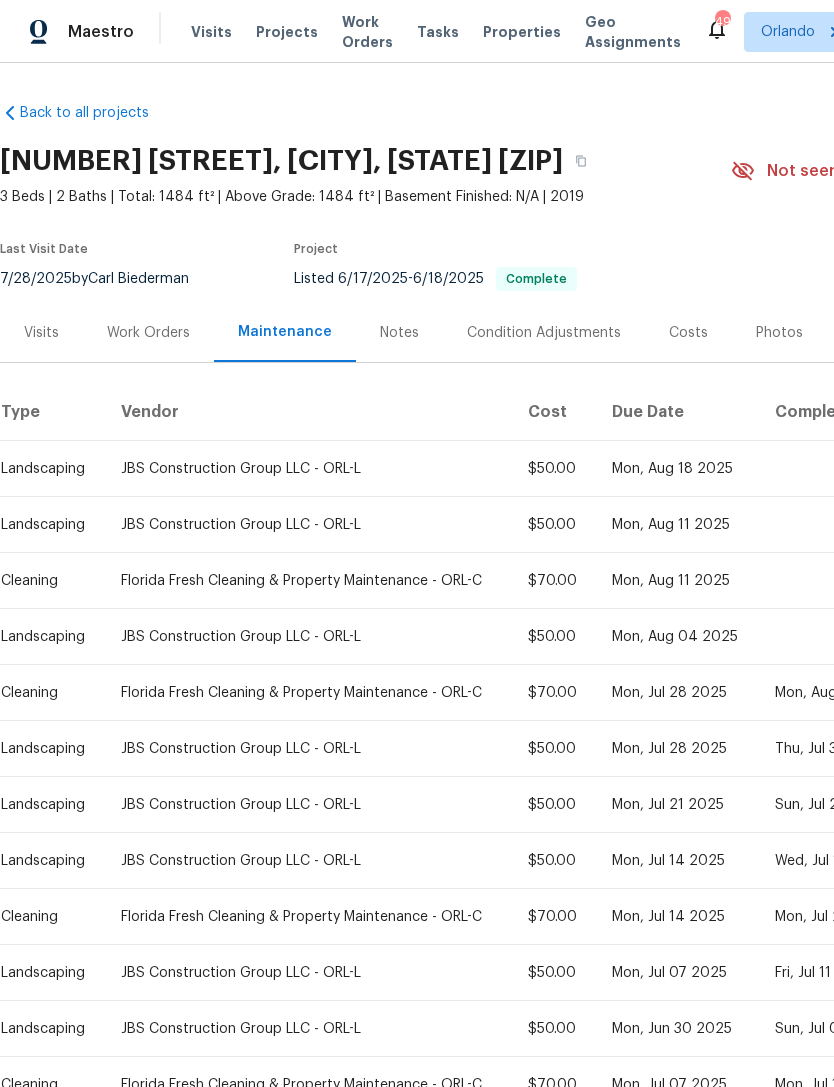 click on "Condition Adjustments" at bounding box center (544, 333) 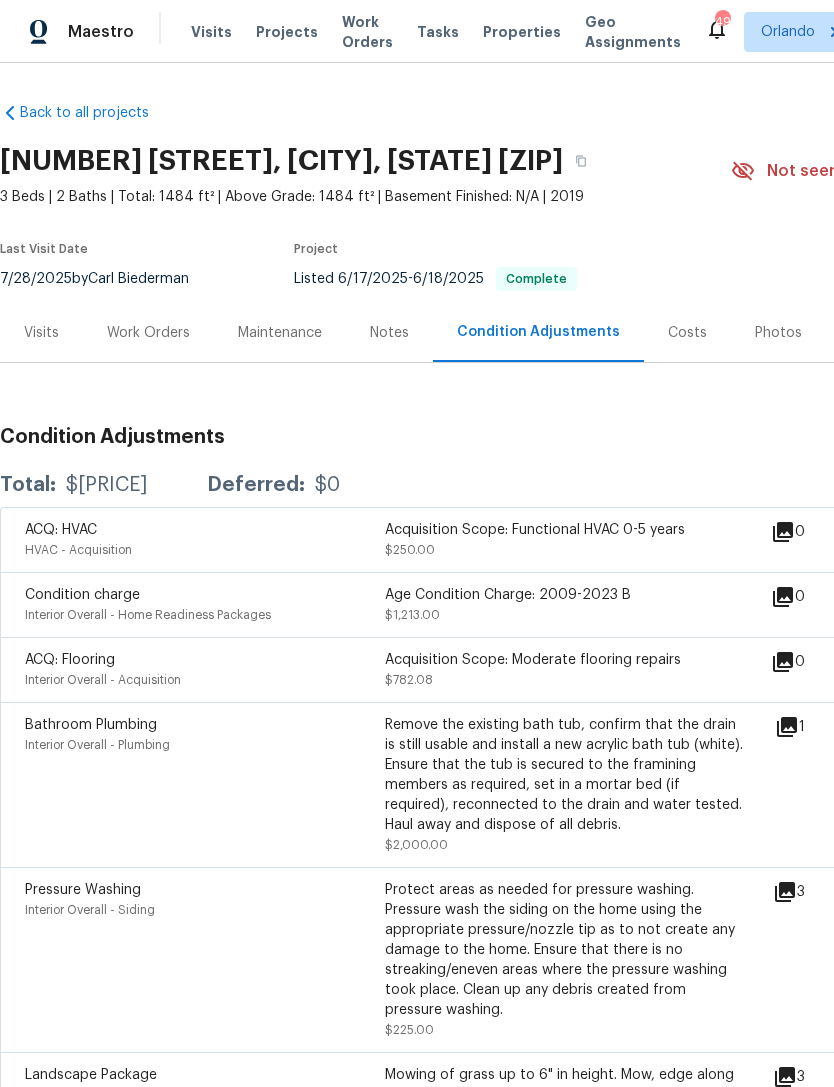 click on "Photos" at bounding box center (778, 333) 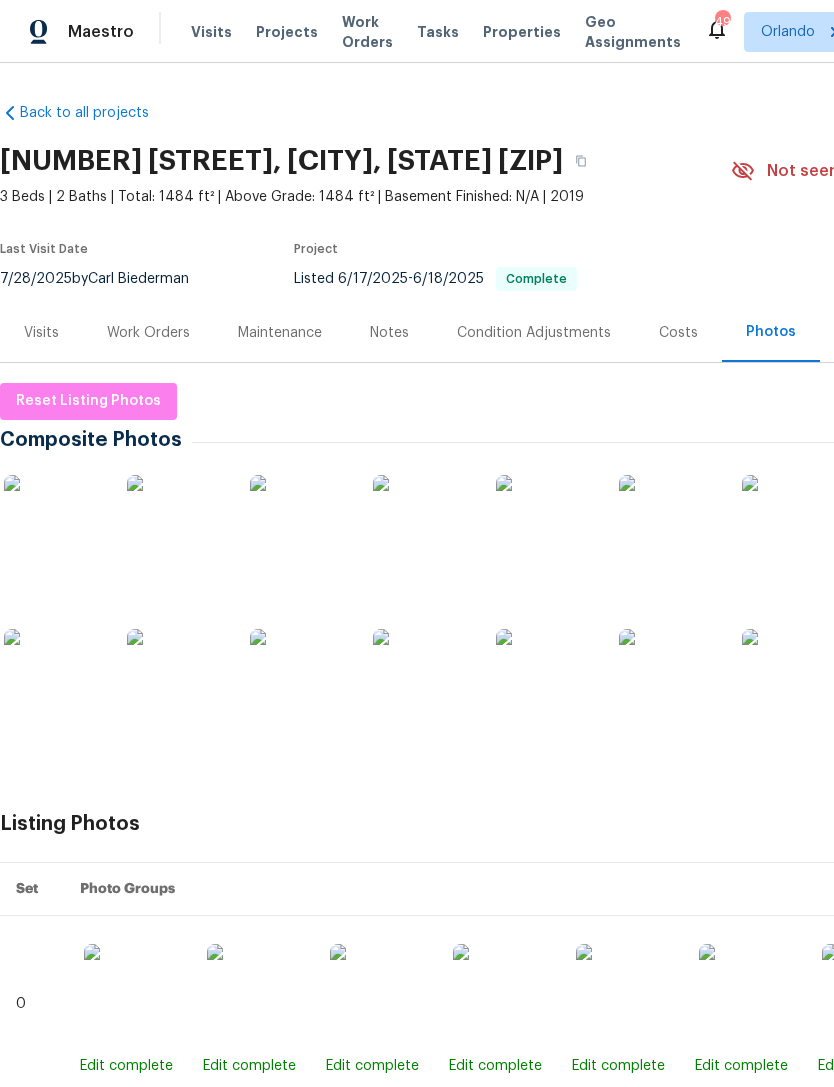 click on "Work Orders" at bounding box center [148, 332] 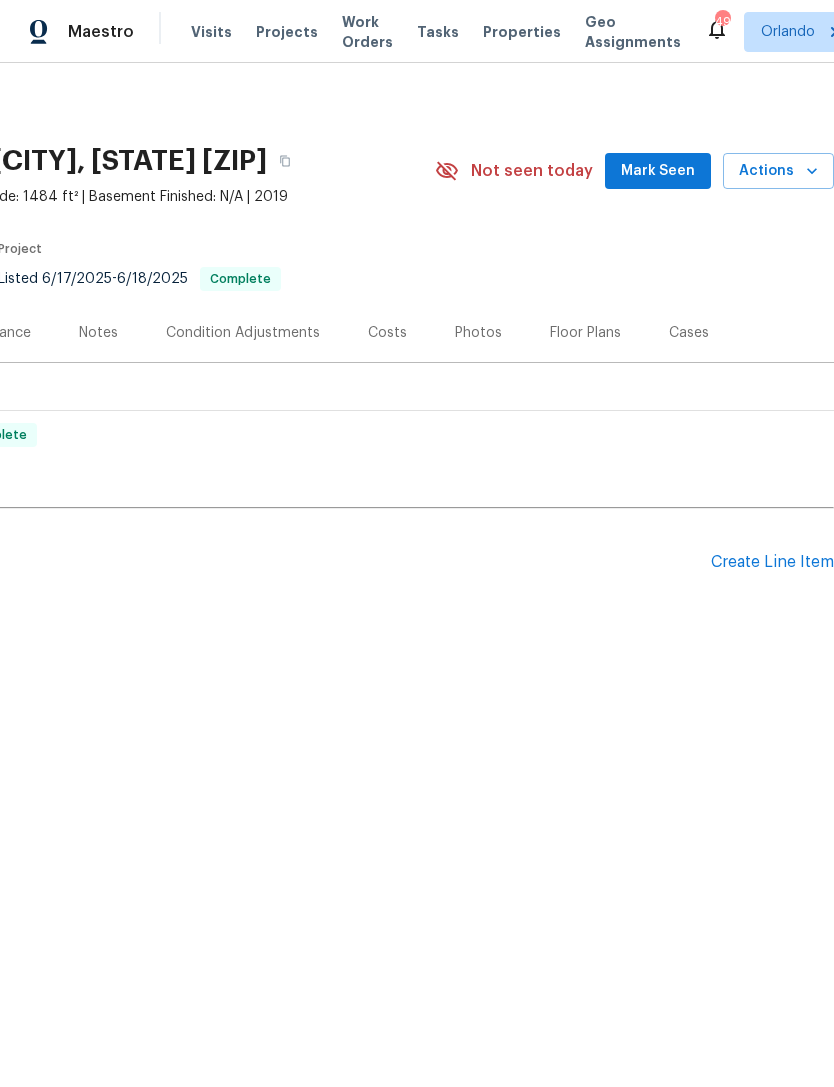 scroll, scrollTop: 0, scrollLeft: 296, axis: horizontal 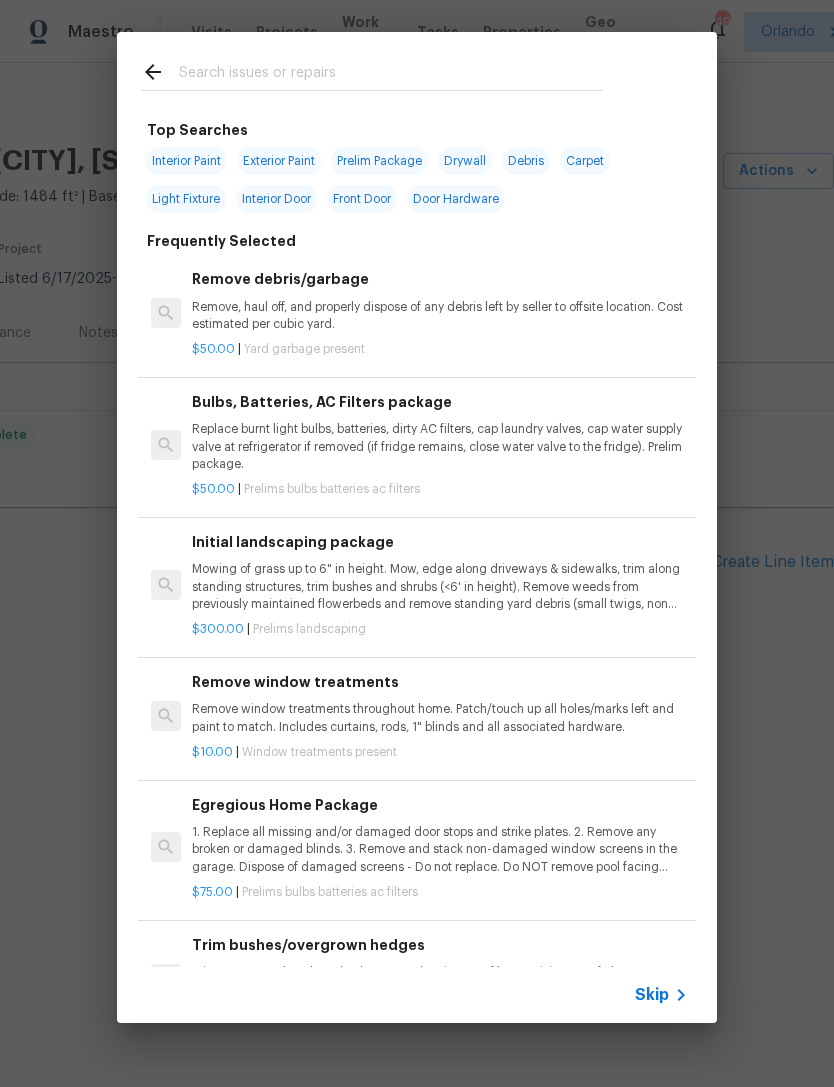 click at bounding box center (391, 75) 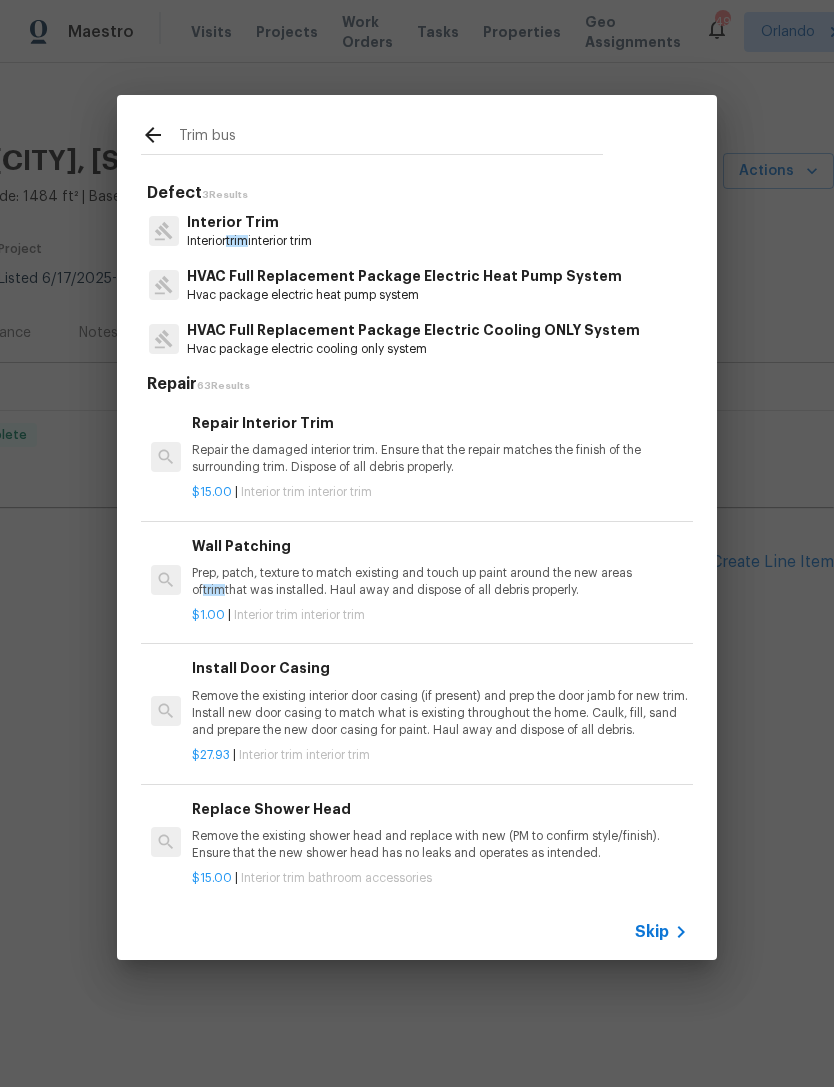 type on "Trim bush" 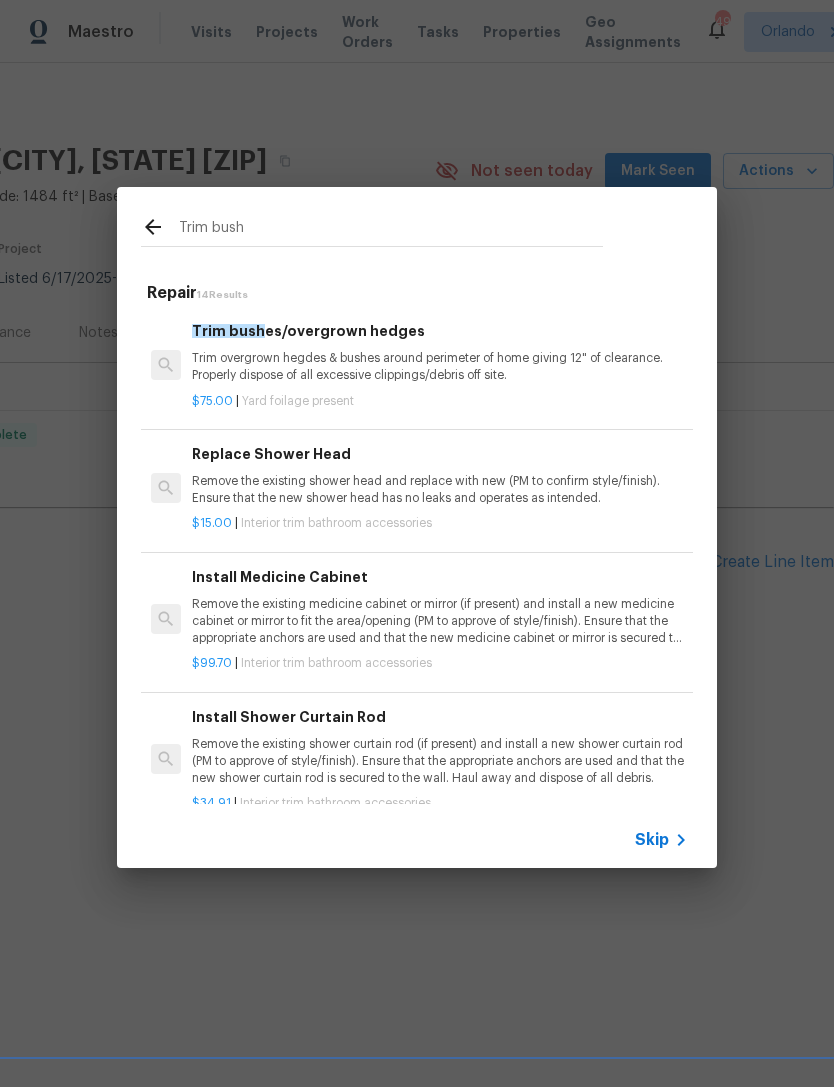click on "Trim overgrown hegdes & bushes around perimeter of home giving 12" of clearance. Properly dispose of all excessive clippings/debris off site." at bounding box center (440, 367) 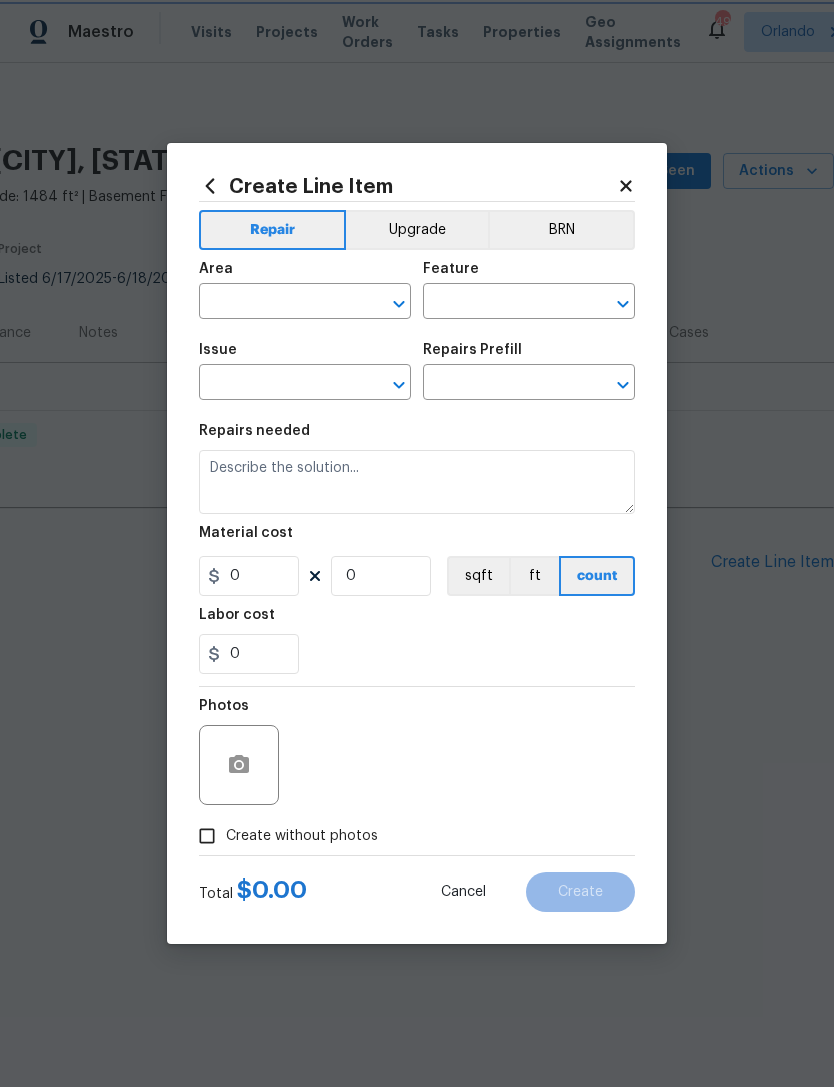 type on "Dead/overgrown tree or foliage" 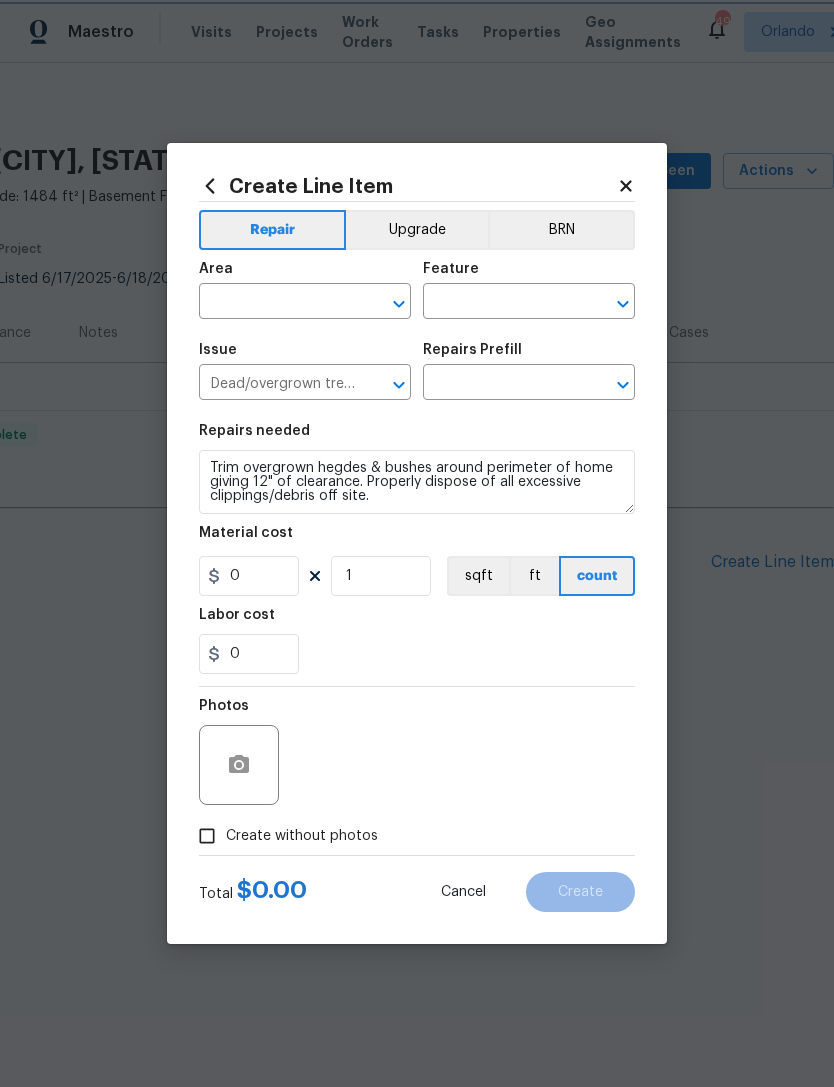 type on "Trim bushes/overgrown hedges $75.00" 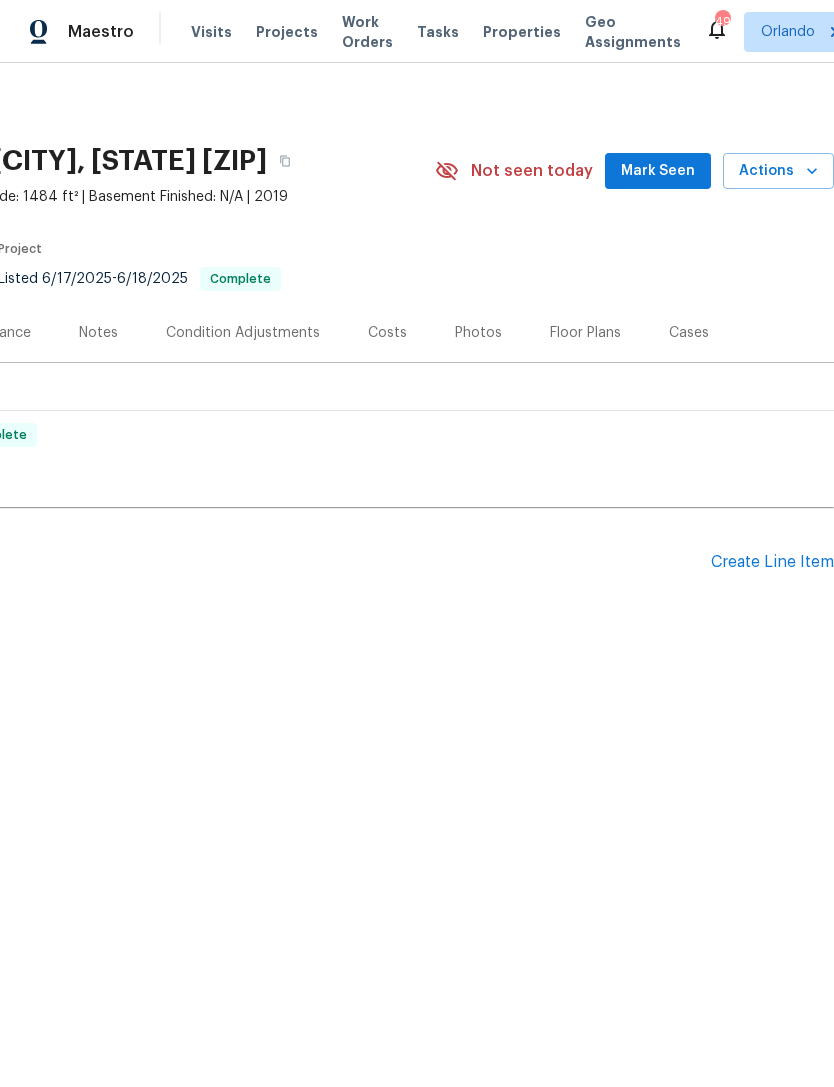 click on "Create Line Item" at bounding box center [772, 562] 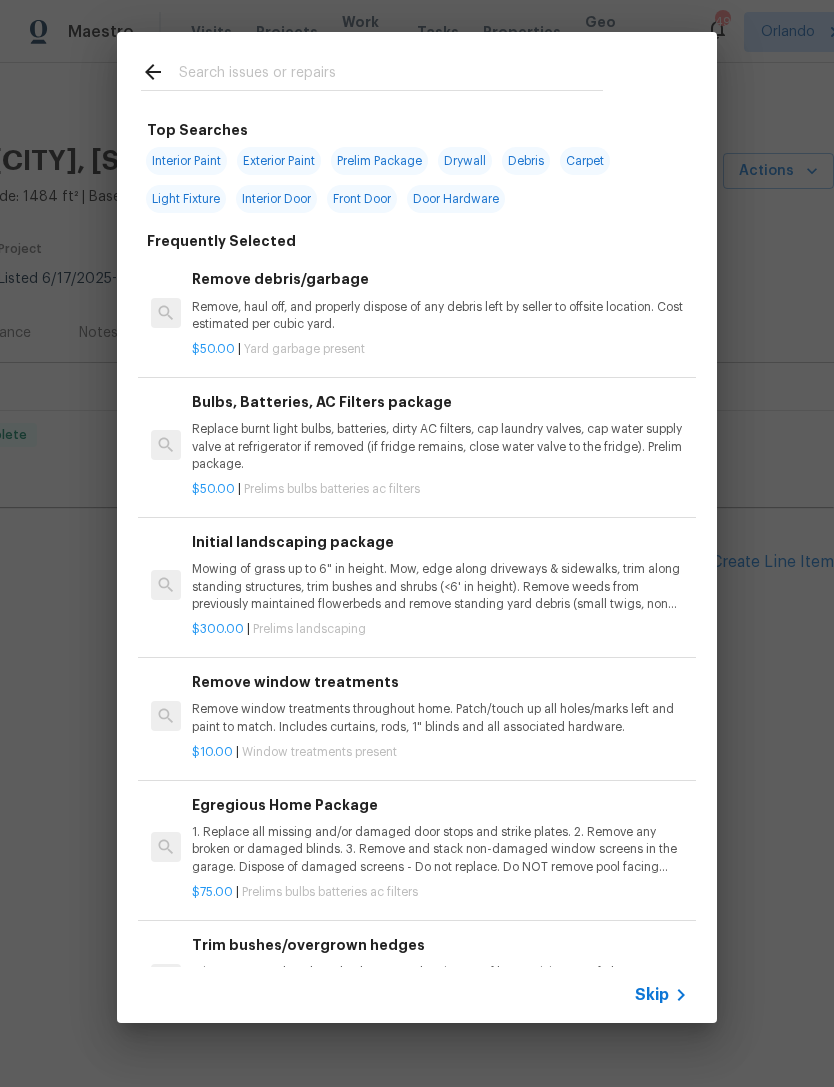 click at bounding box center (391, 75) 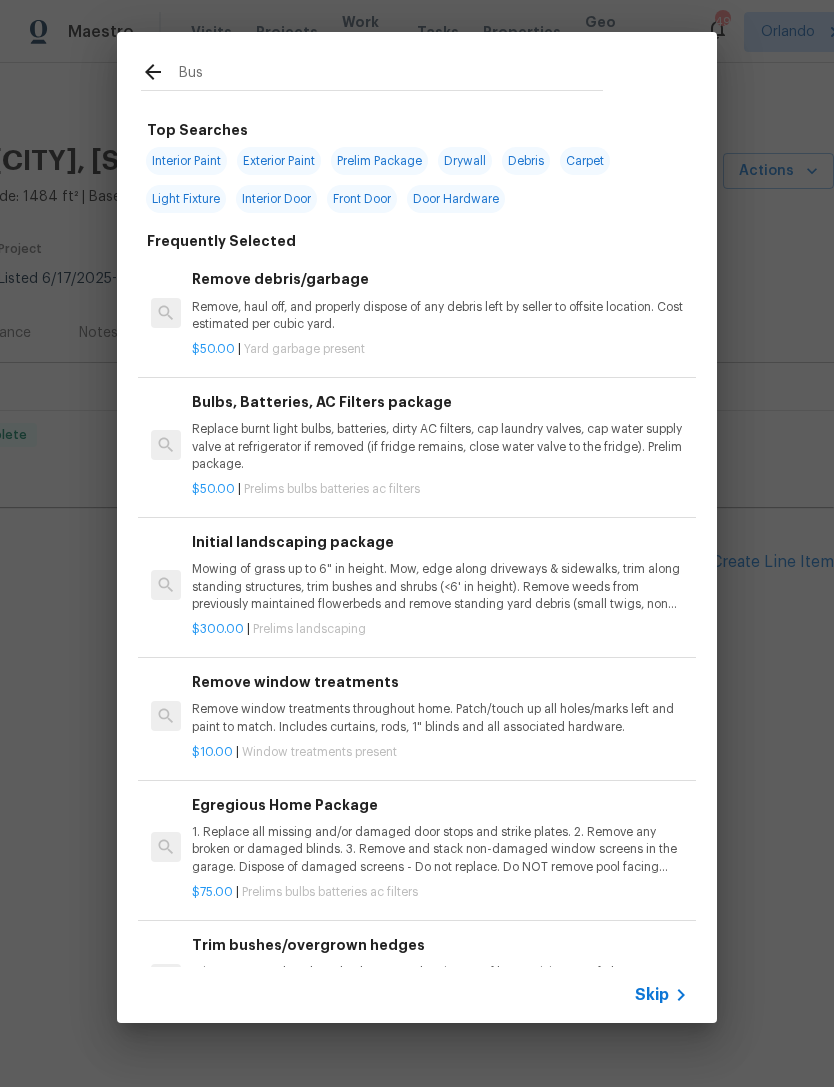 type on "Bush" 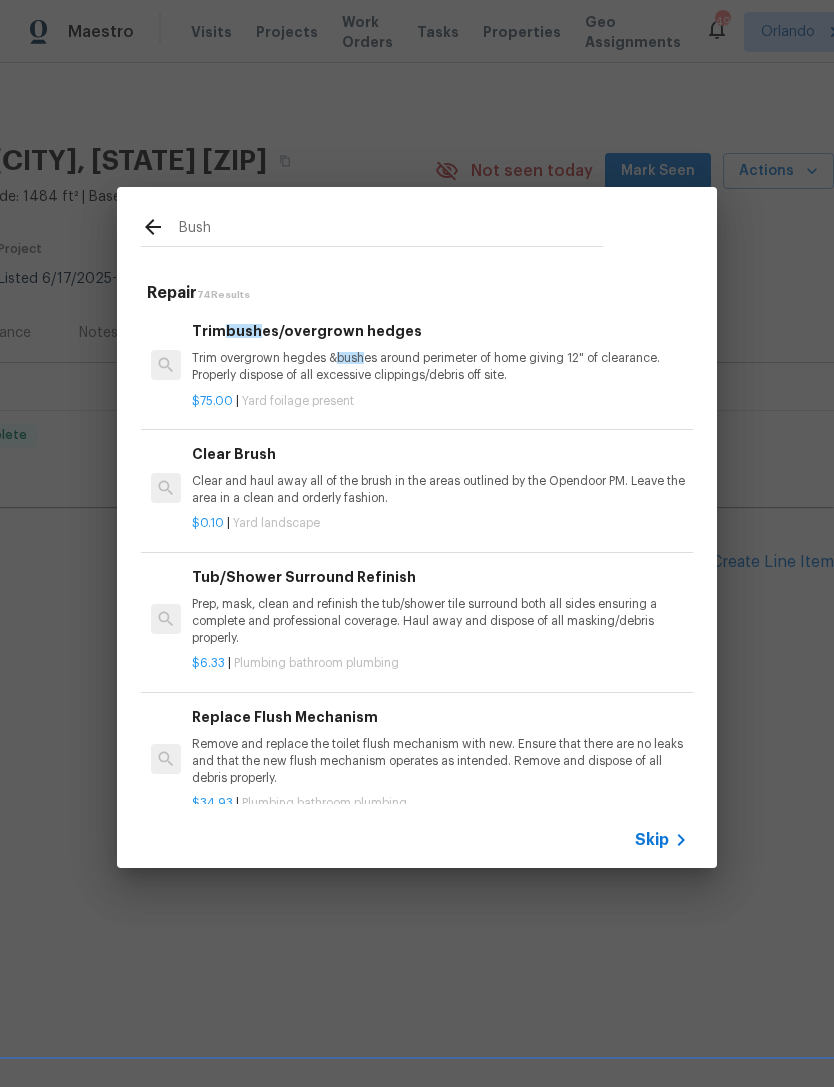 click on "$75.00   |   Yard foilage present" at bounding box center (440, 397) 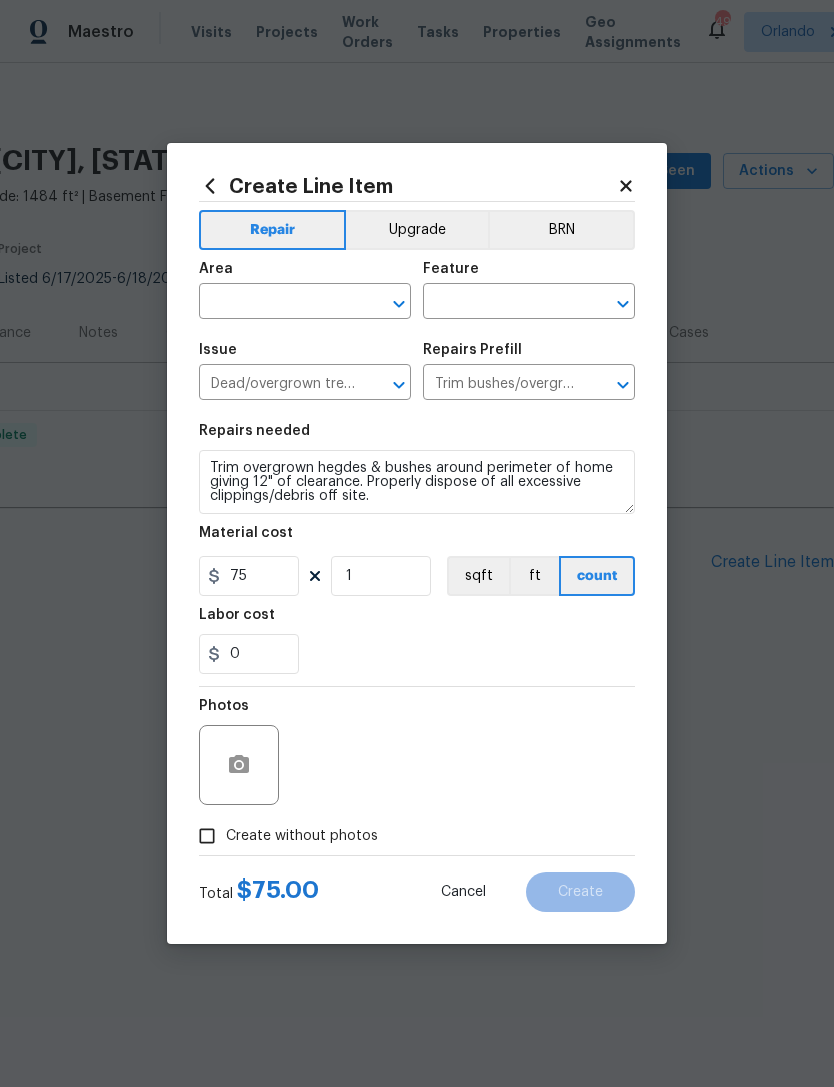 click at bounding box center [277, 303] 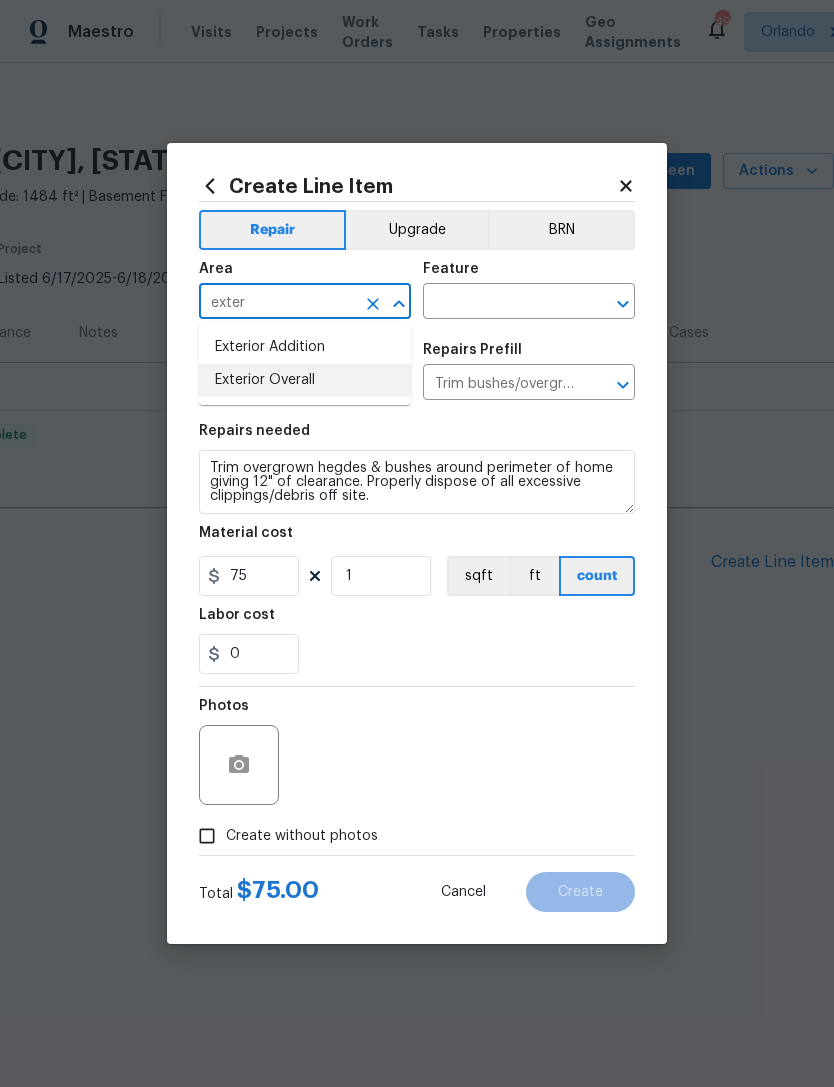 click on "Exterior Overall" at bounding box center (305, 380) 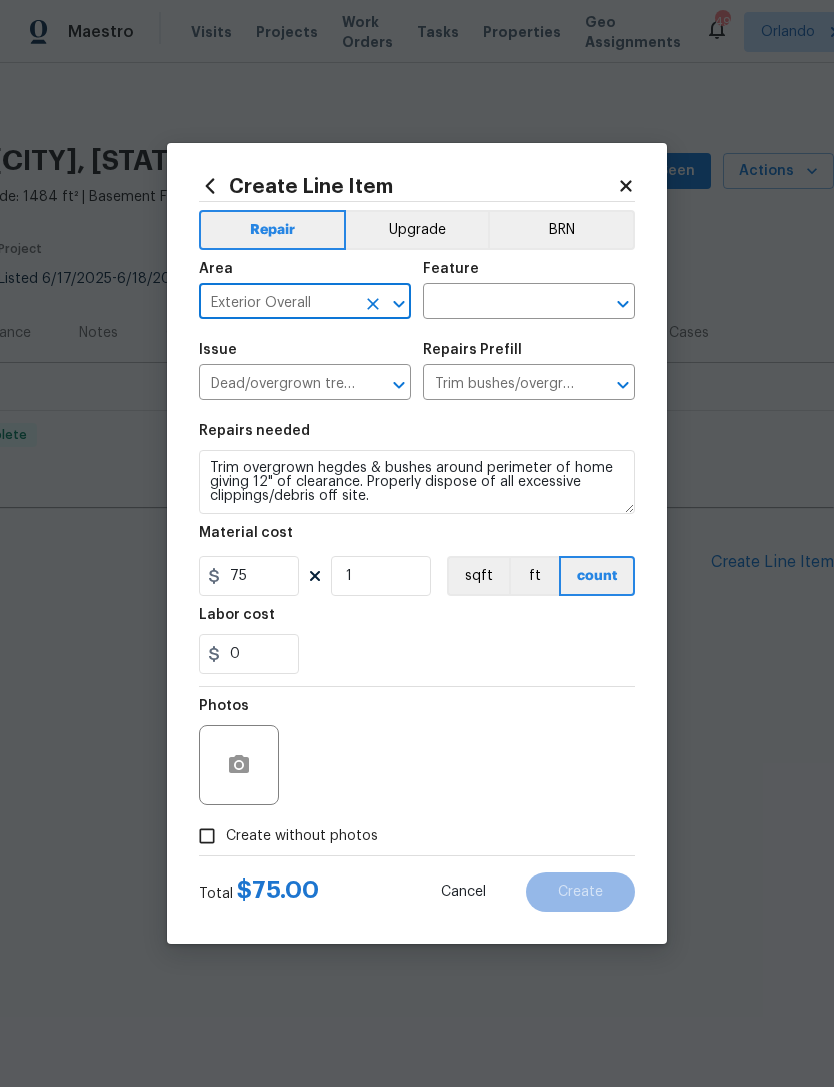 click at bounding box center [501, 303] 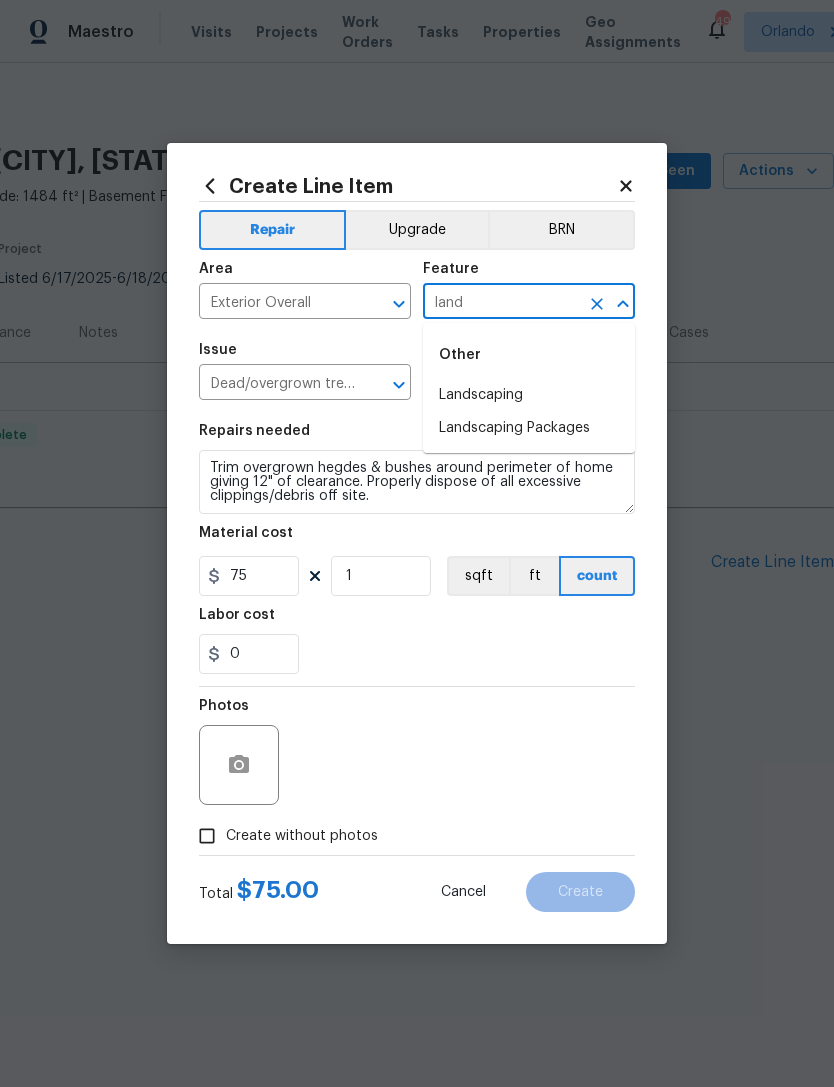click on "Landscaping" at bounding box center [529, 395] 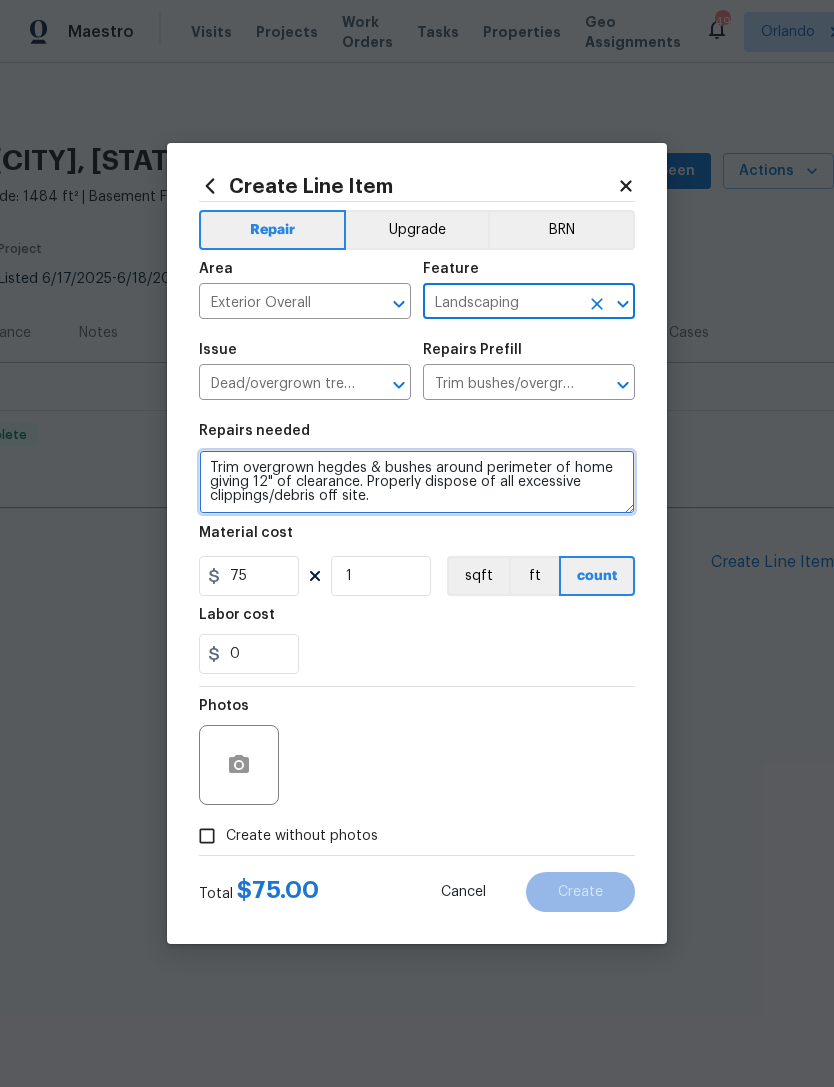 click on "Trim overgrown hegdes & bushes around perimeter of home giving 12" of clearance. Properly dispose of all excessive clippings/debris off site." at bounding box center (417, 482) 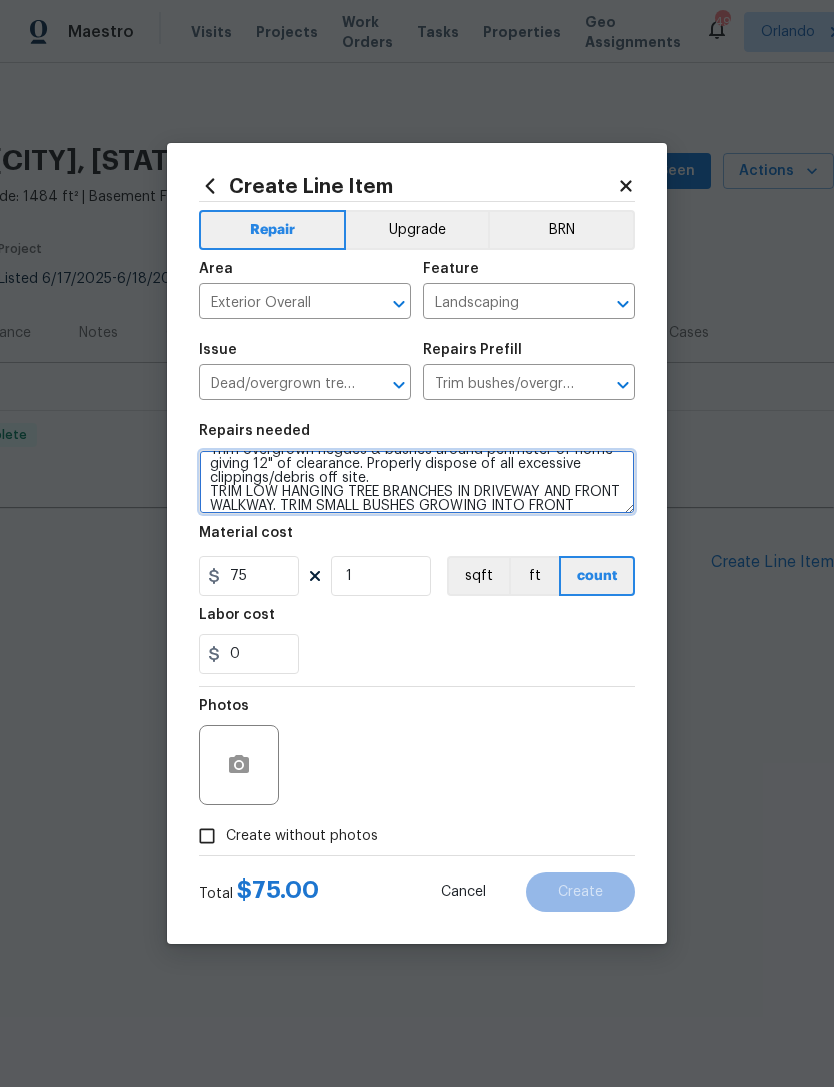 scroll, scrollTop: 42, scrollLeft: 0, axis: vertical 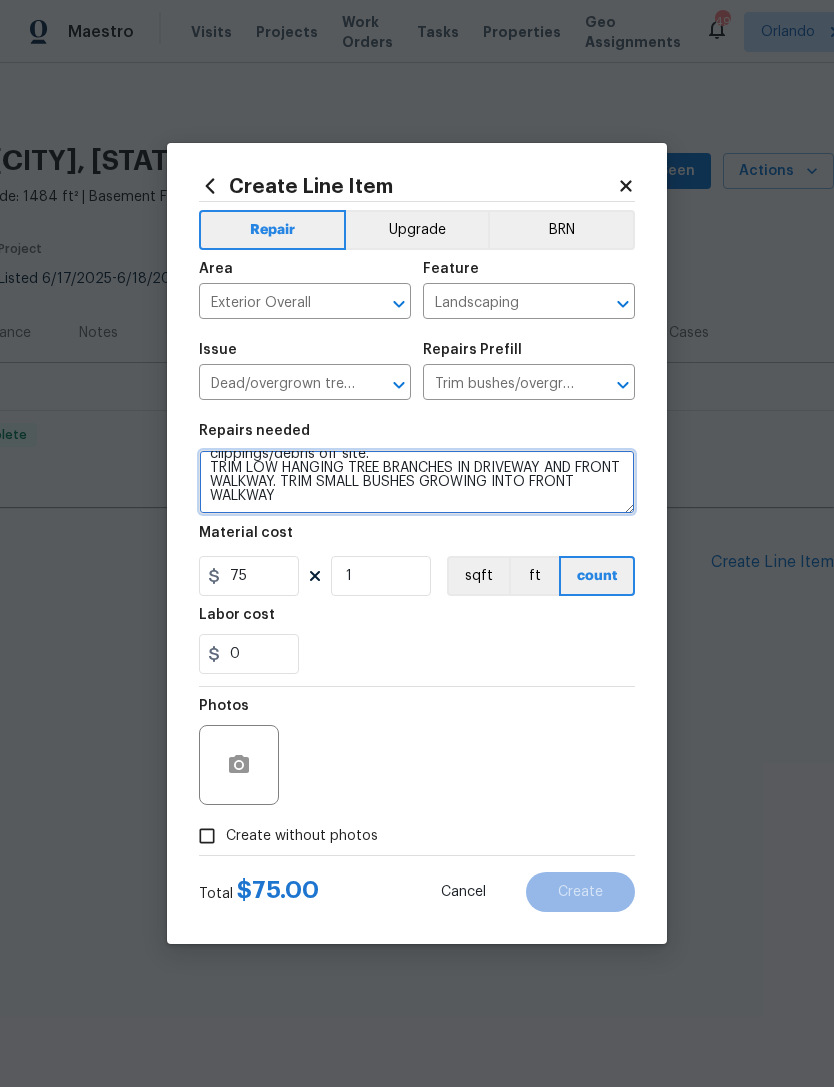 type on "Trim overgrown hegdes & bushes around perimeter of home giving 12" of clearance. Properly dispose of all excessive clippings/debris off site.
TRIM LOW HANGING TREE BRANCHES IN DRIVEWAY AND FRONT WALKWAY. TRIM SMALL BUSHES GROWING INTO FRONT WALKWAY" 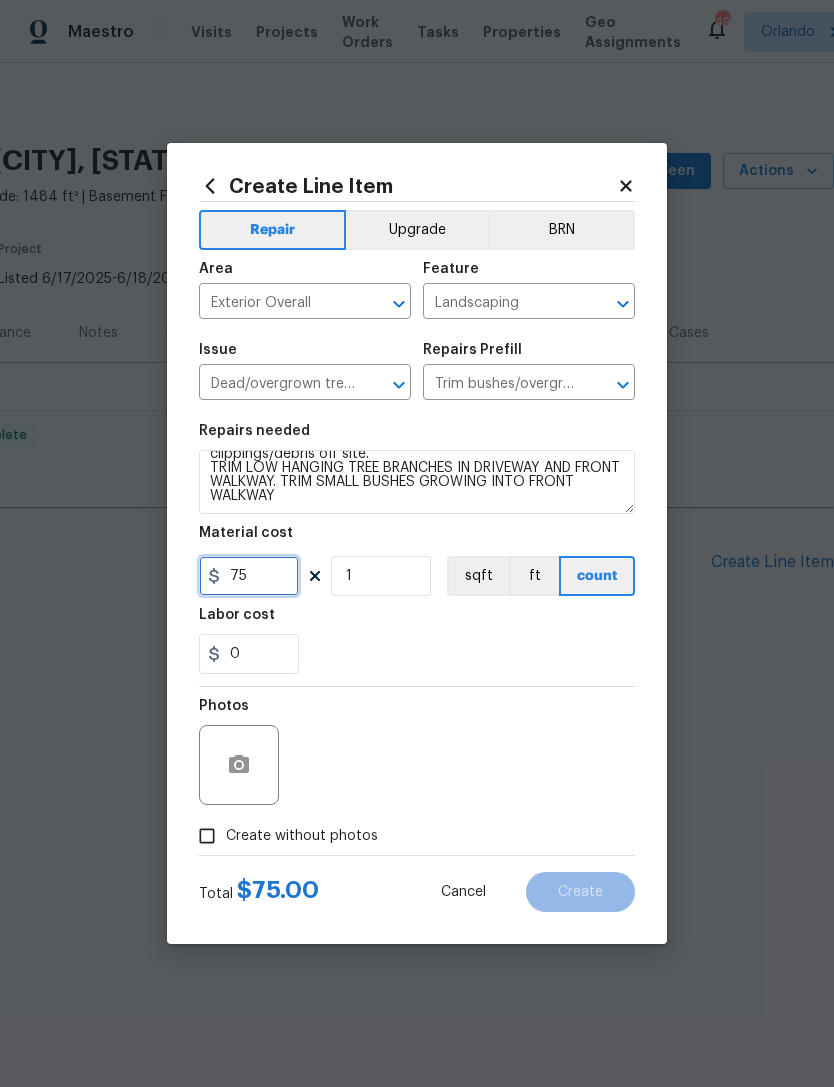 click on "75" at bounding box center [249, 576] 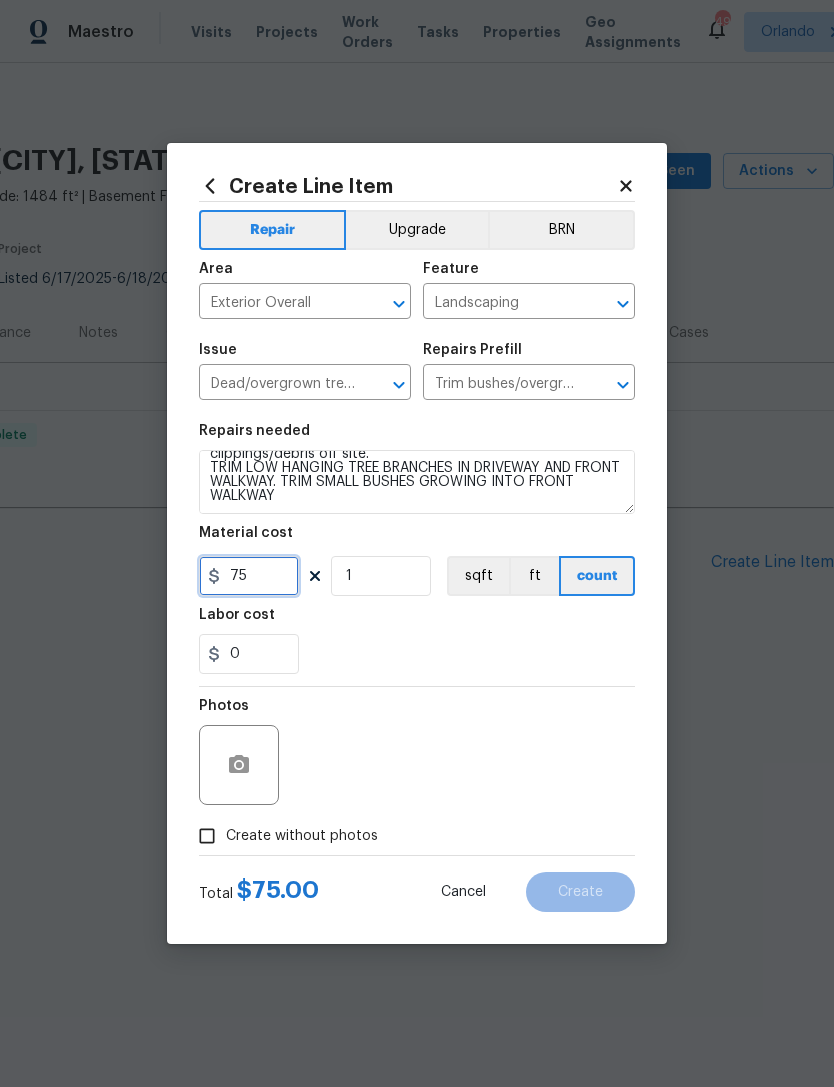 click on "75" at bounding box center (249, 576) 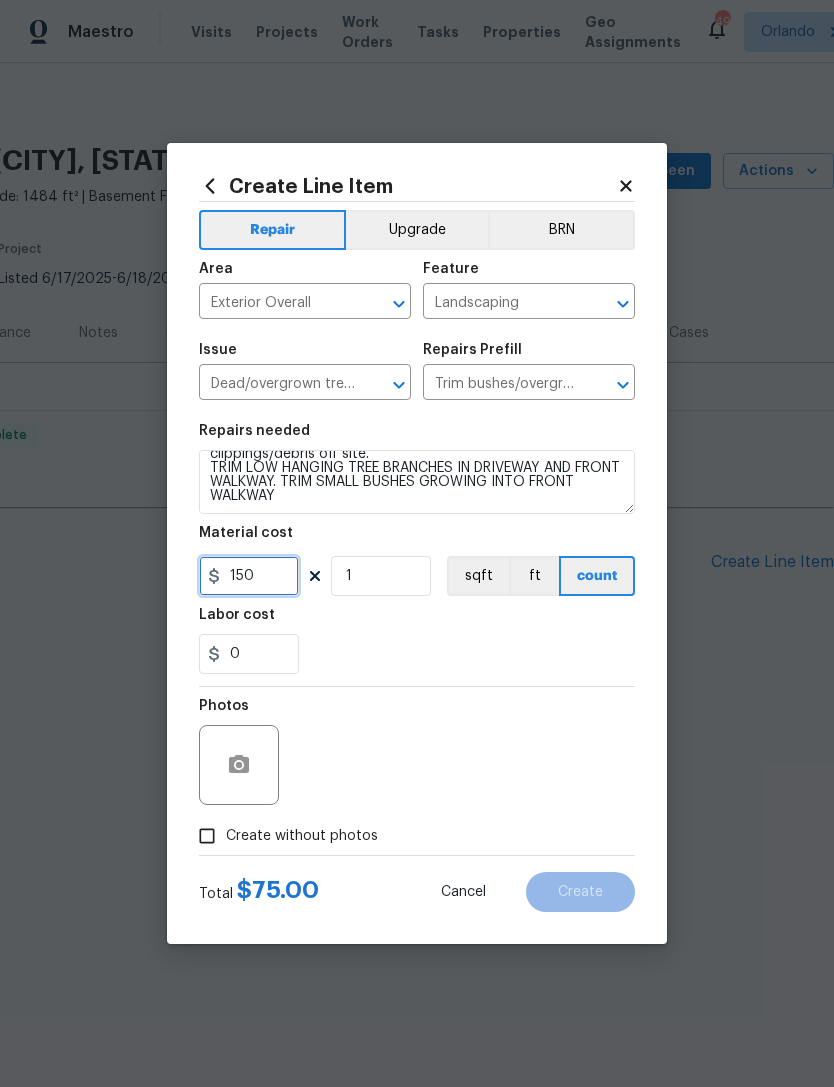 type on "150" 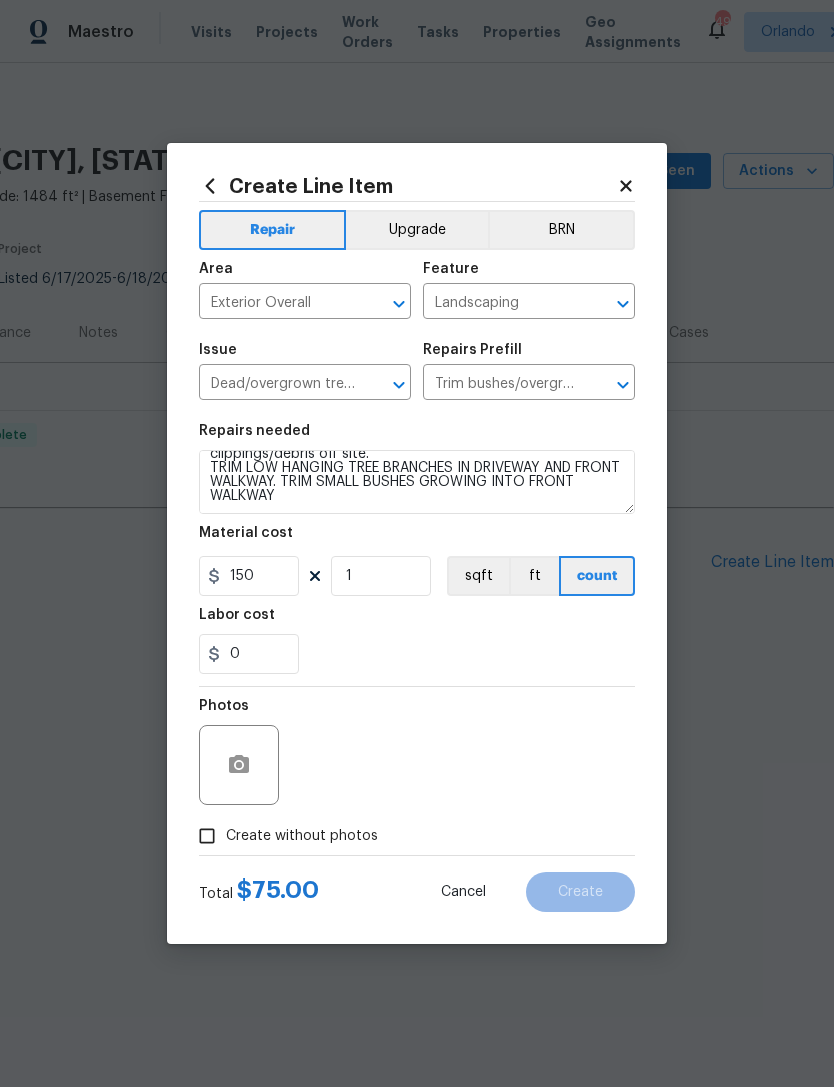 click on "0" at bounding box center [417, 654] 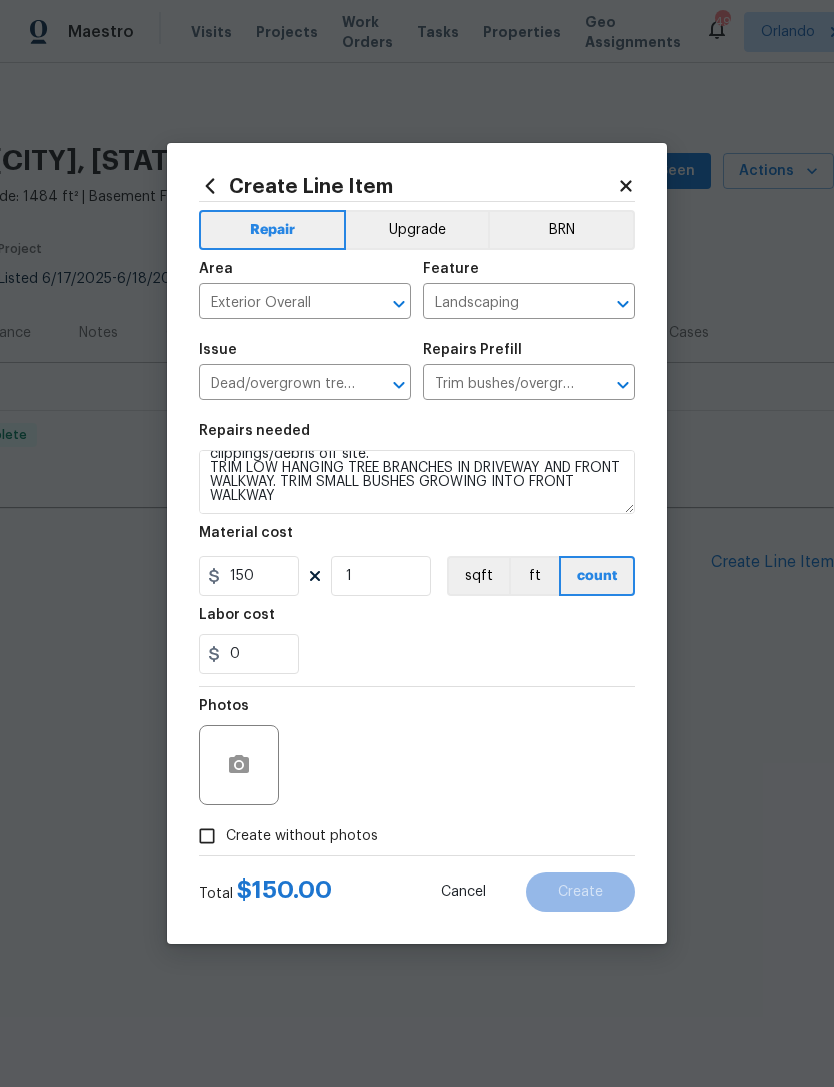 click on "0" at bounding box center (417, 654) 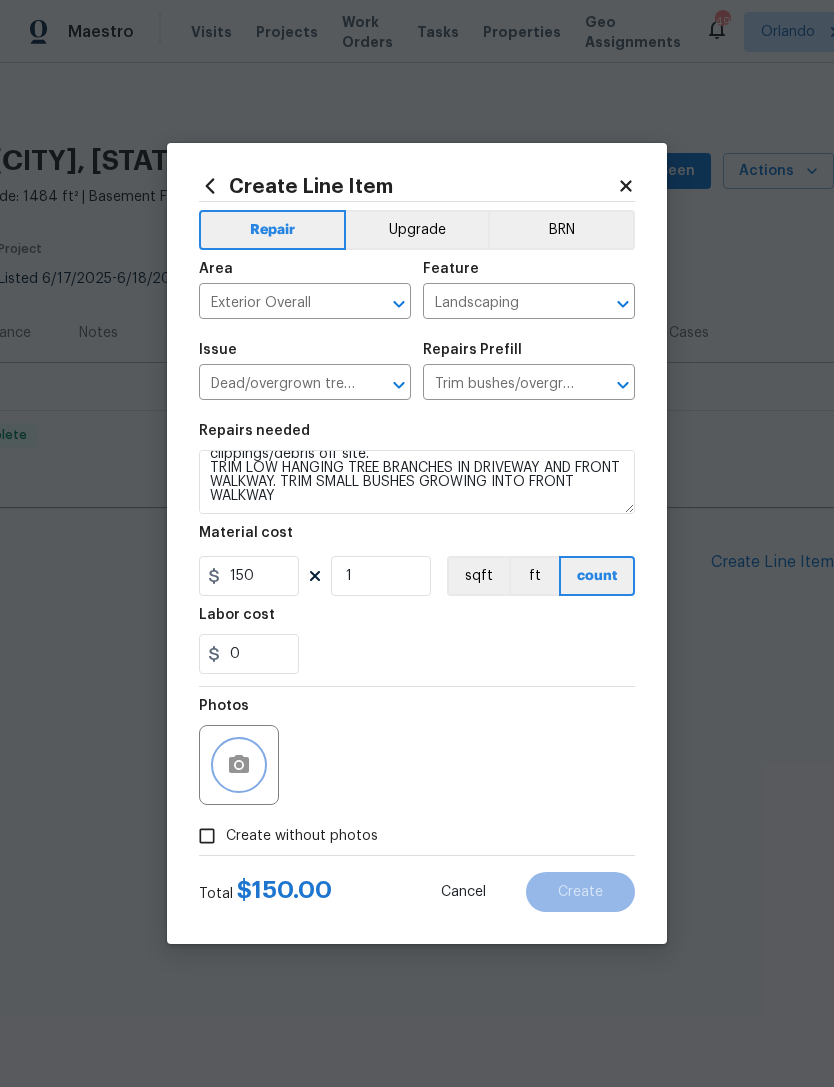 click 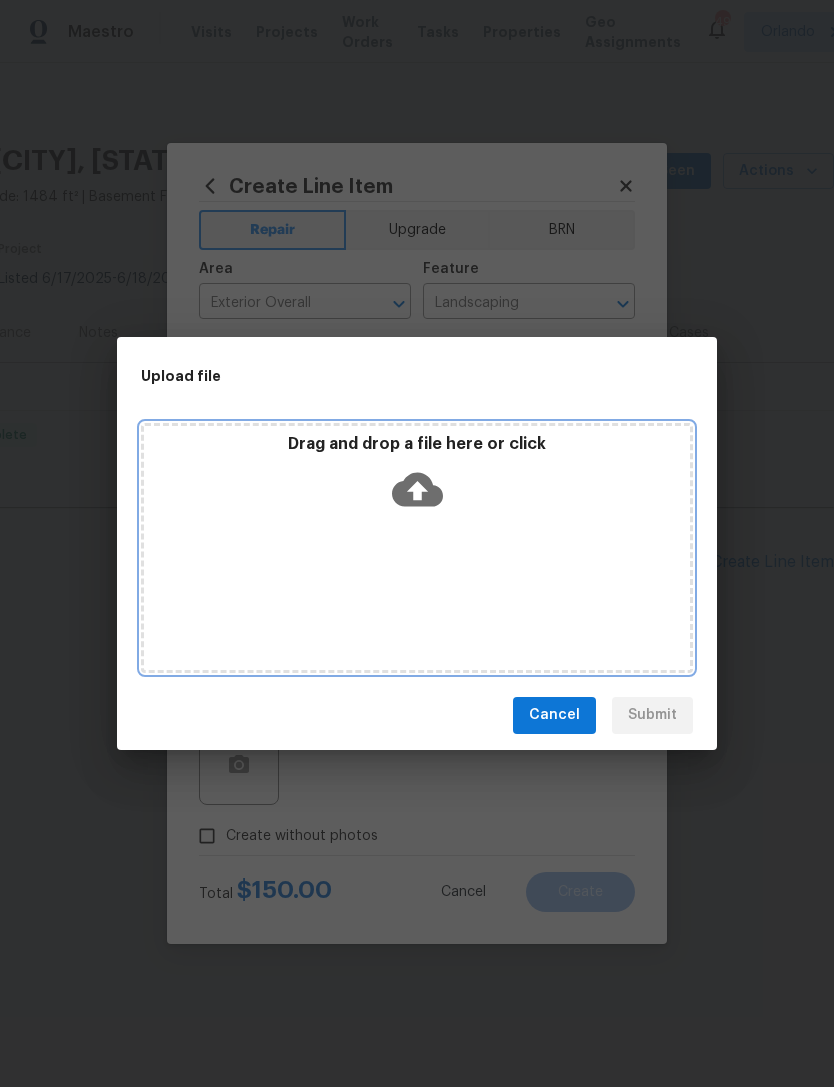 click on "Drag and drop a file here or click" at bounding box center [417, 548] 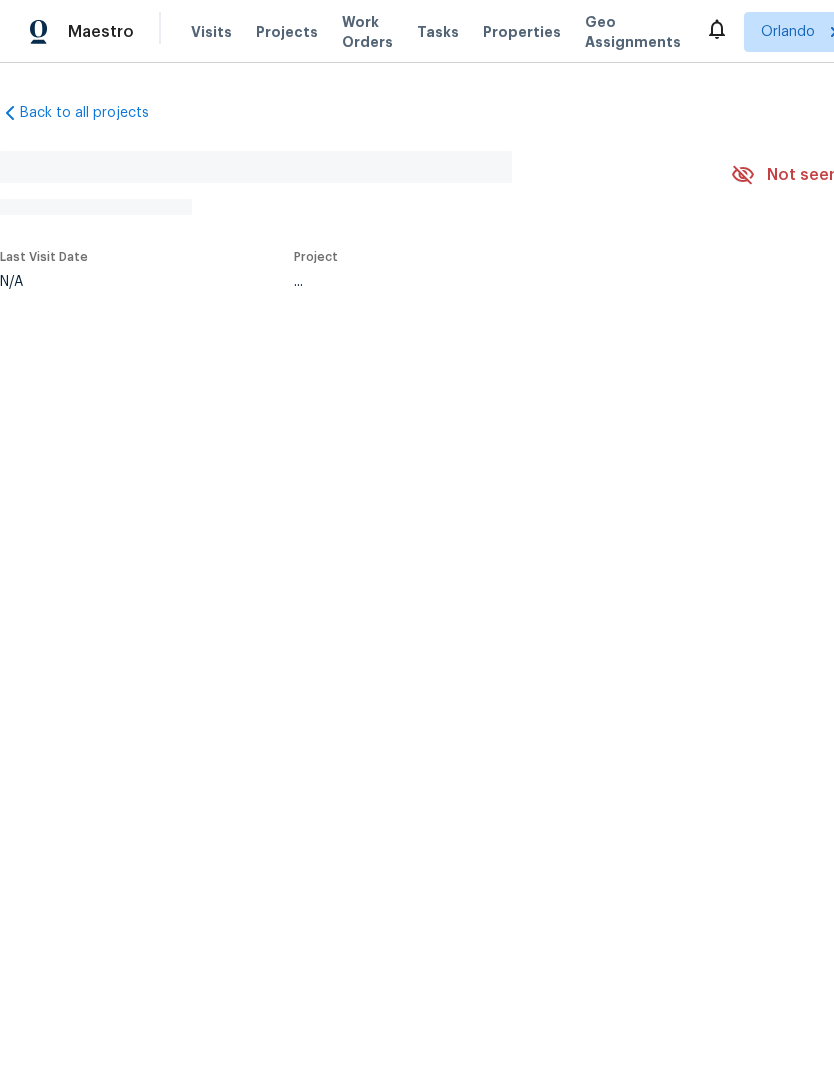scroll, scrollTop: 0, scrollLeft: 0, axis: both 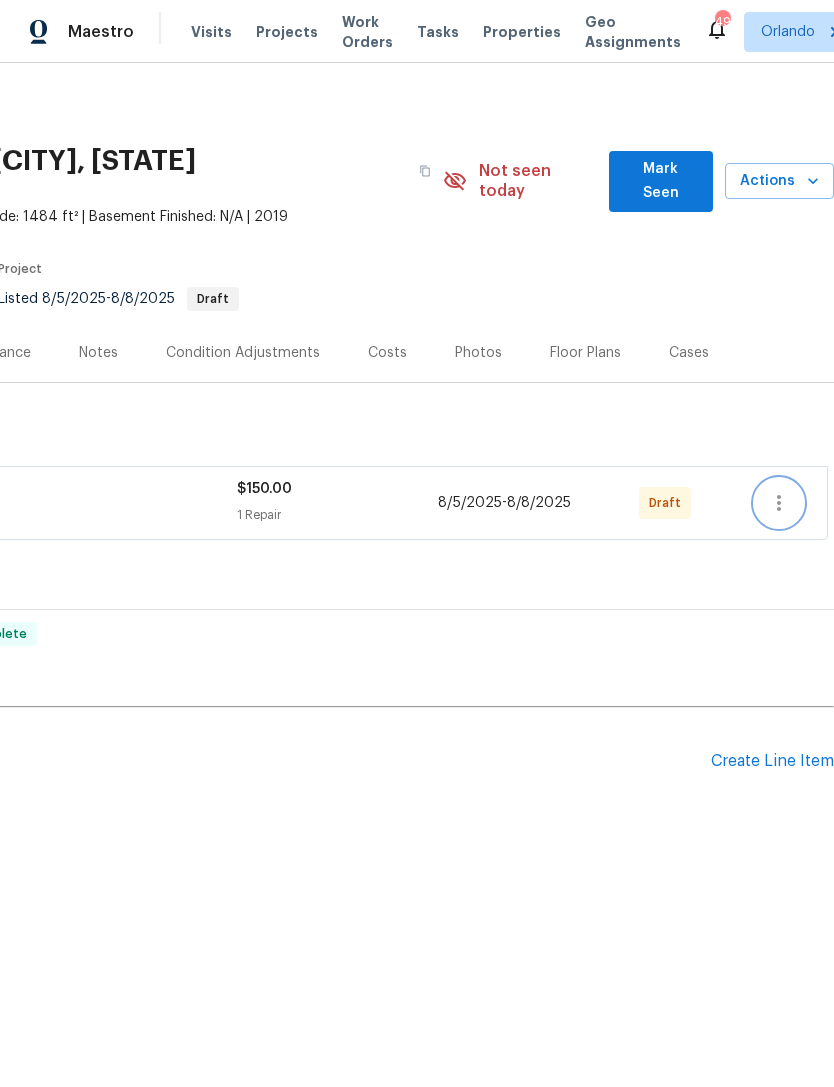 click at bounding box center [779, 503] 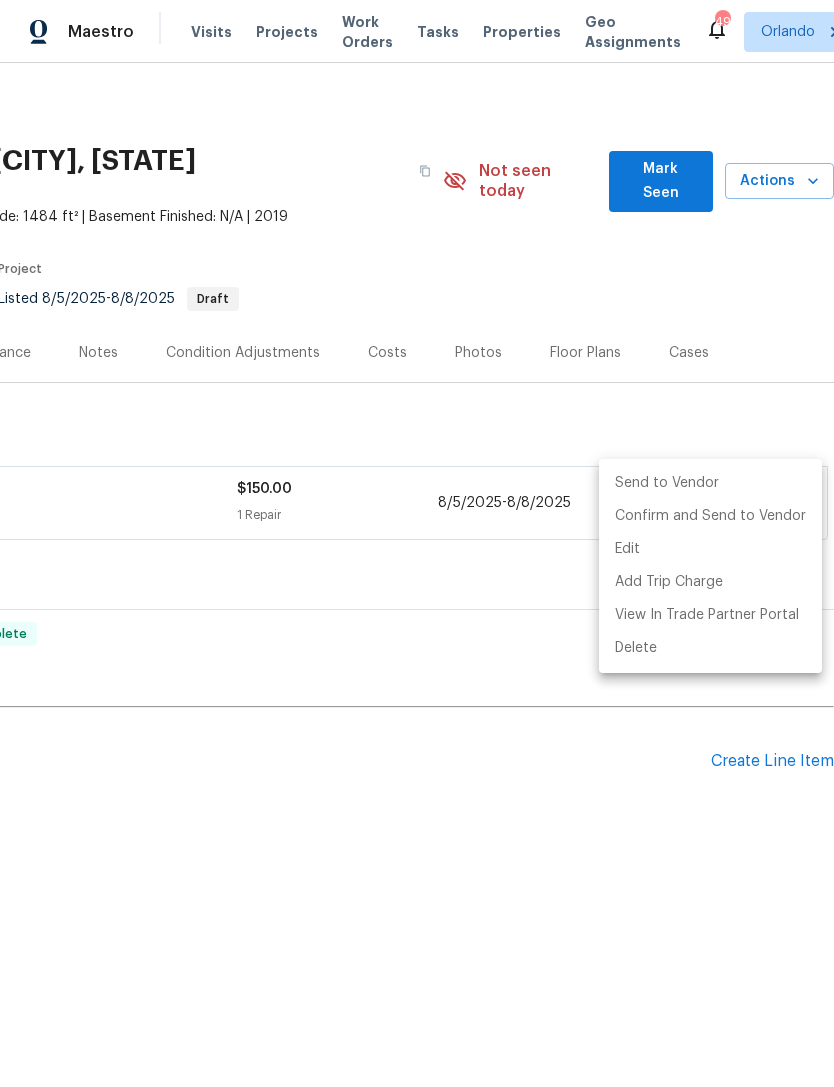 click on "Send to Vendor" at bounding box center (710, 483) 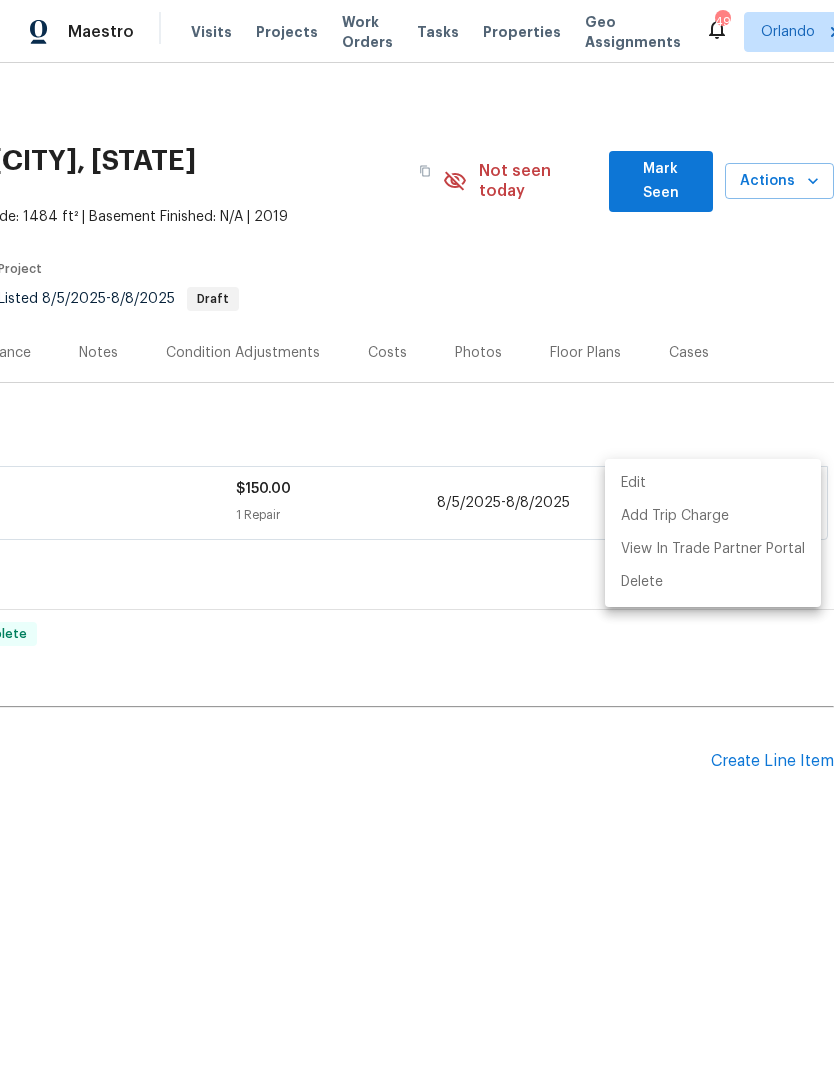 click at bounding box center [417, 543] 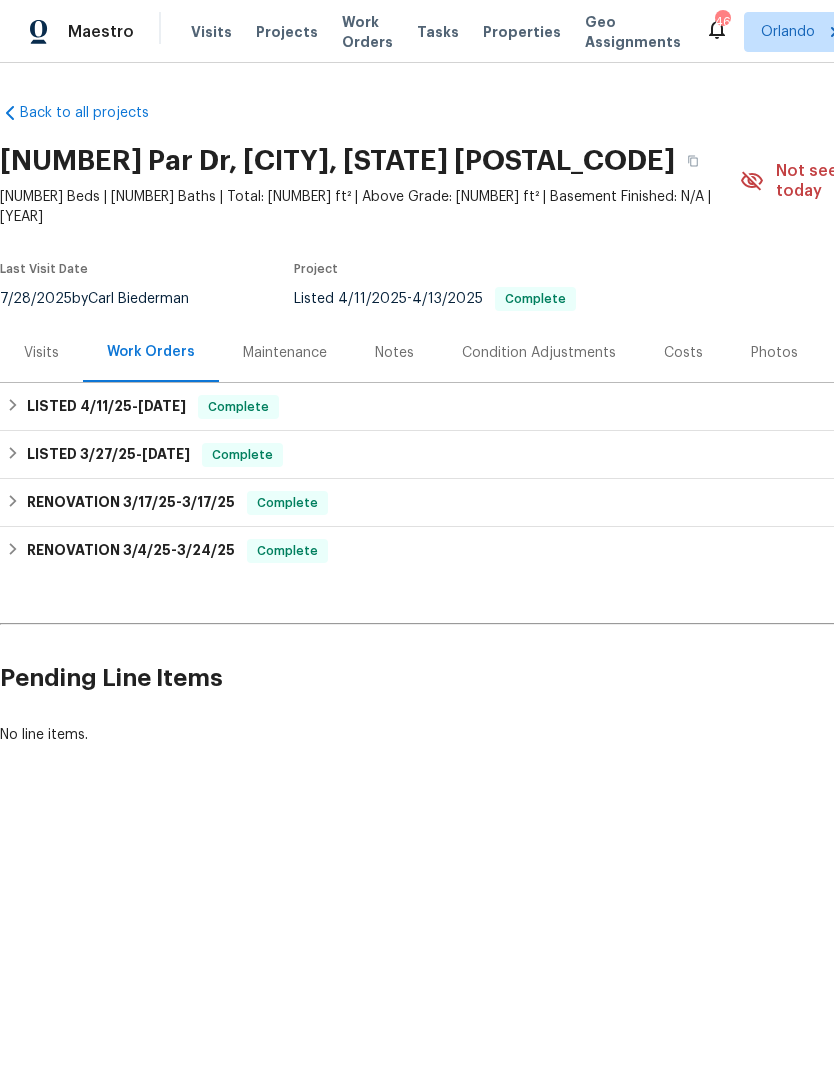 scroll, scrollTop: 0, scrollLeft: 0, axis: both 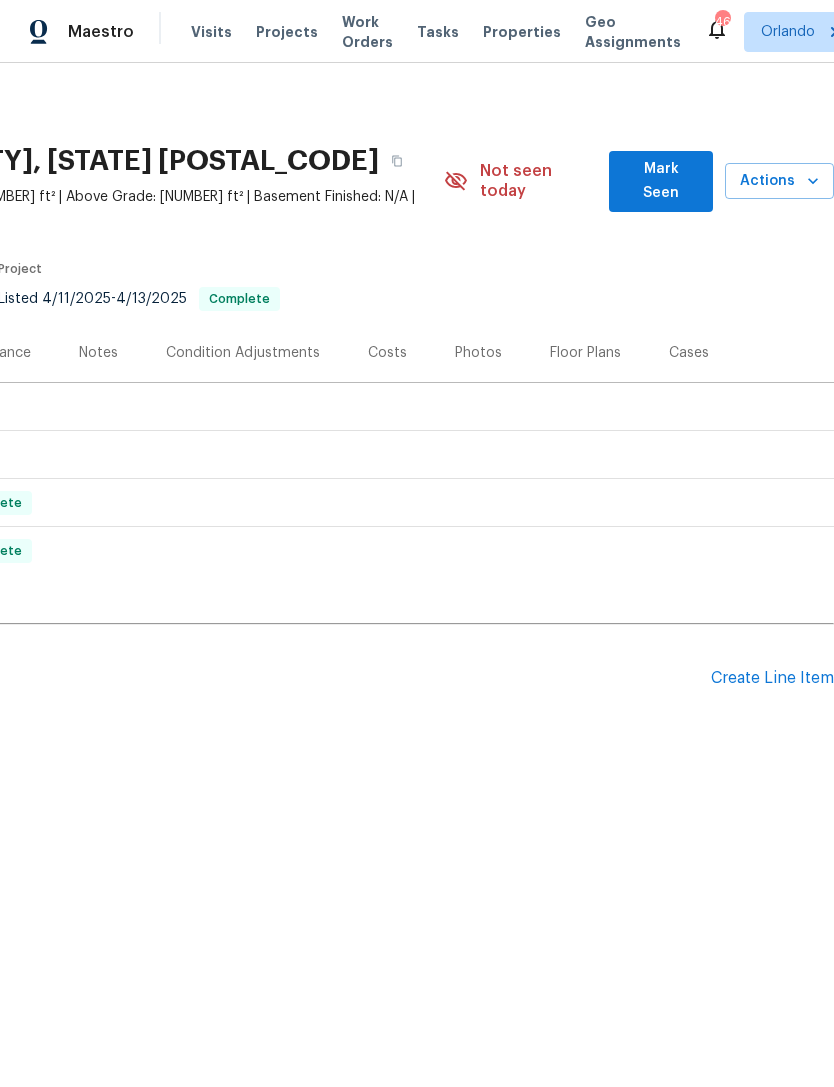 click on "Create Line Item" at bounding box center [772, 678] 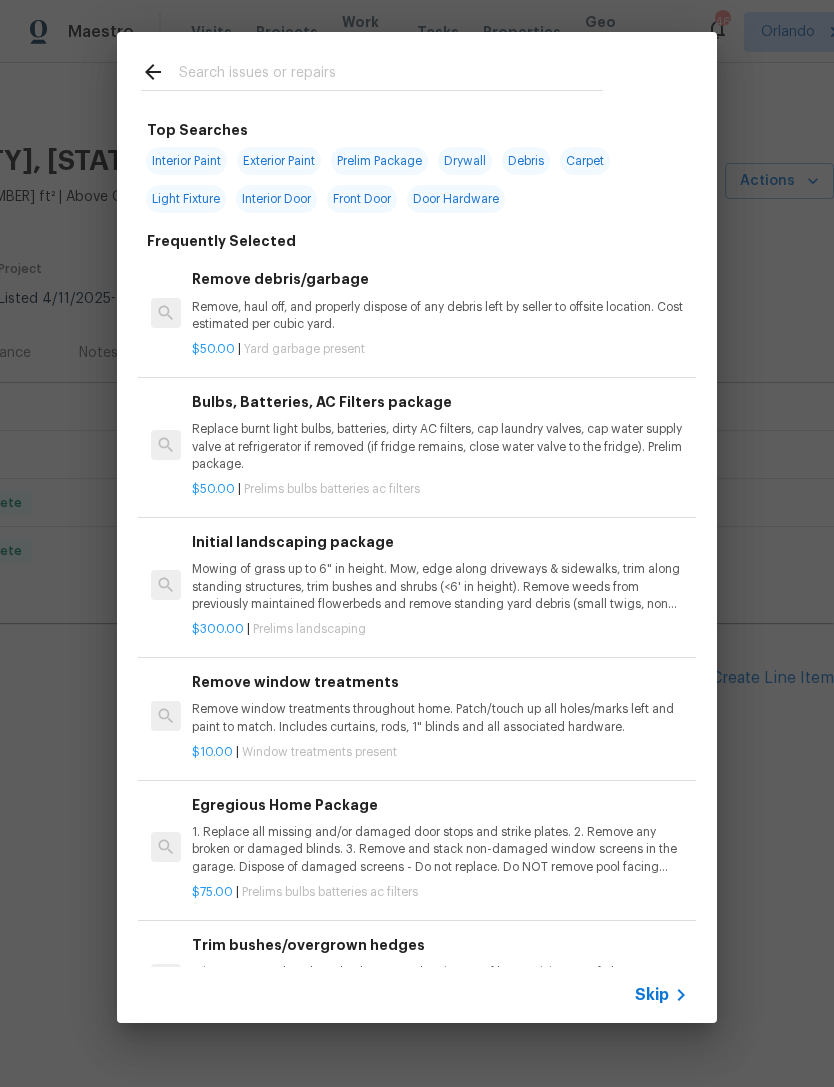 click at bounding box center (391, 75) 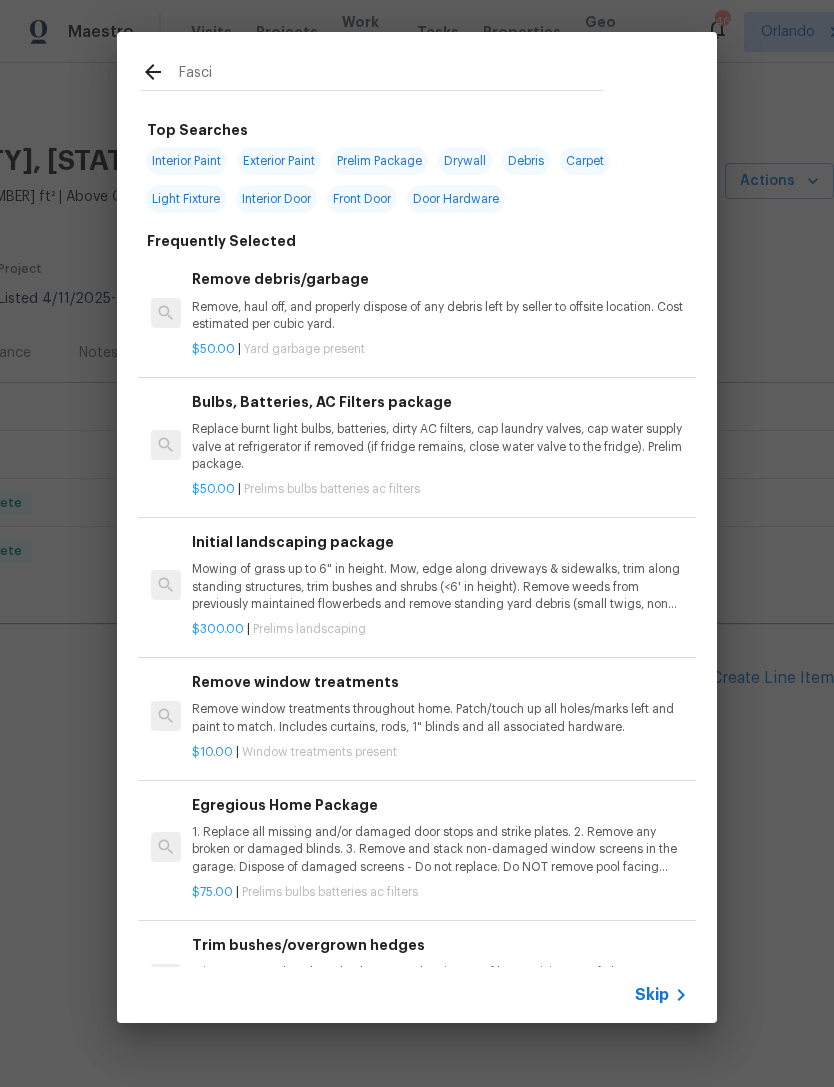type on "Fascia" 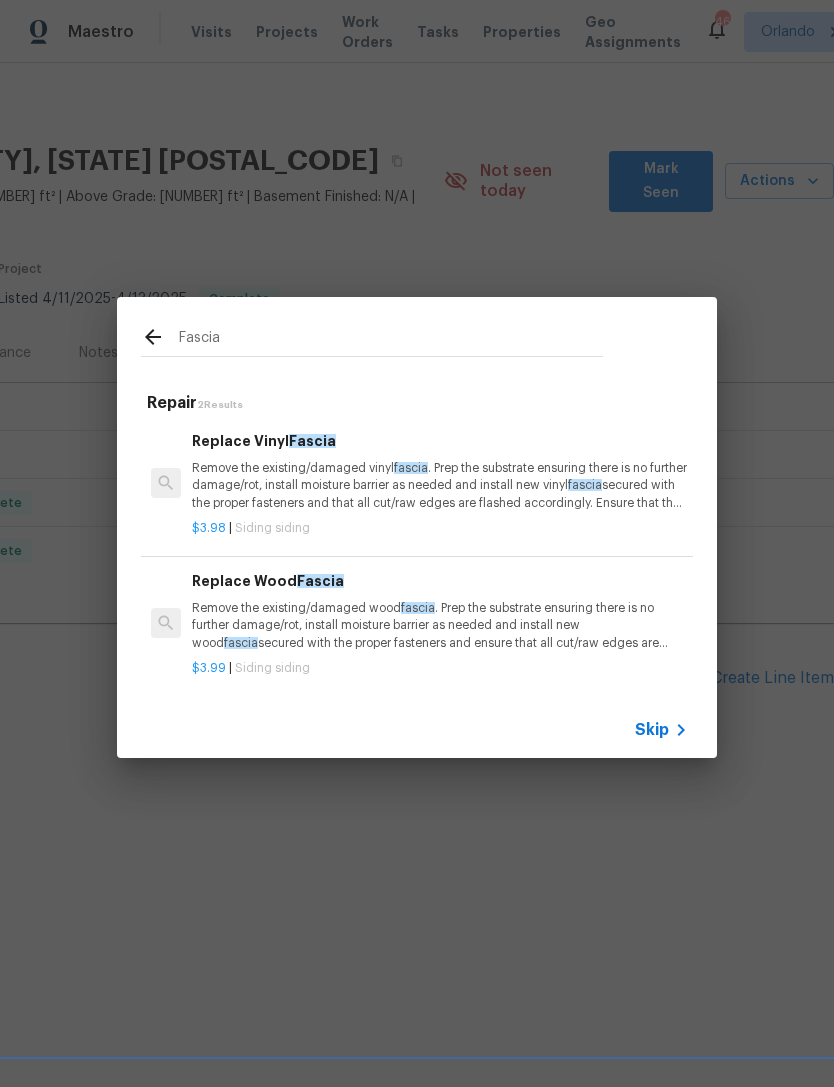 click on "Remove the existing/damaged wood  fascia . Prep the substrate ensuring there is no further damage/rot, install moisture barrier as needed and install new wood  fascia  secured with the proper fasteners and ensure that all cut/raw edges are primed/flashed accordingly. Ensure that the new wood  fascia  is painted to match as close to the existing  fascia  as possible. Haul away and dispose of all debris properly." at bounding box center (440, 625) 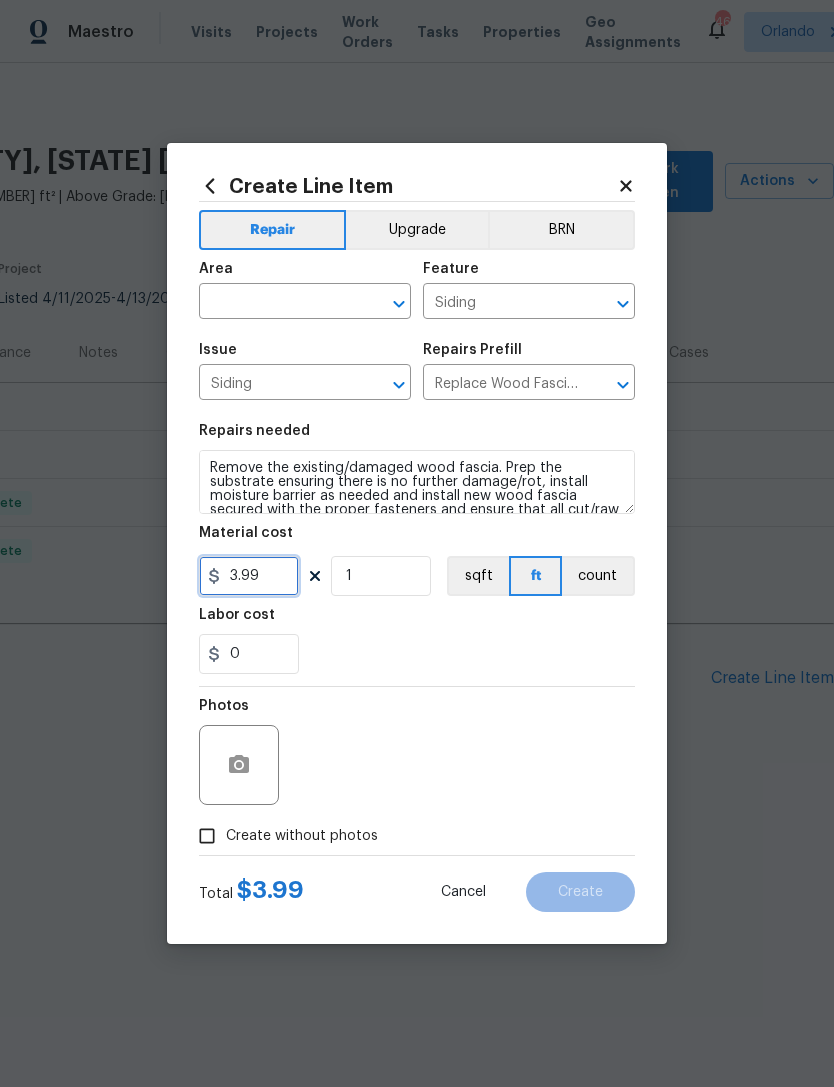 click on "3.99" at bounding box center [249, 576] 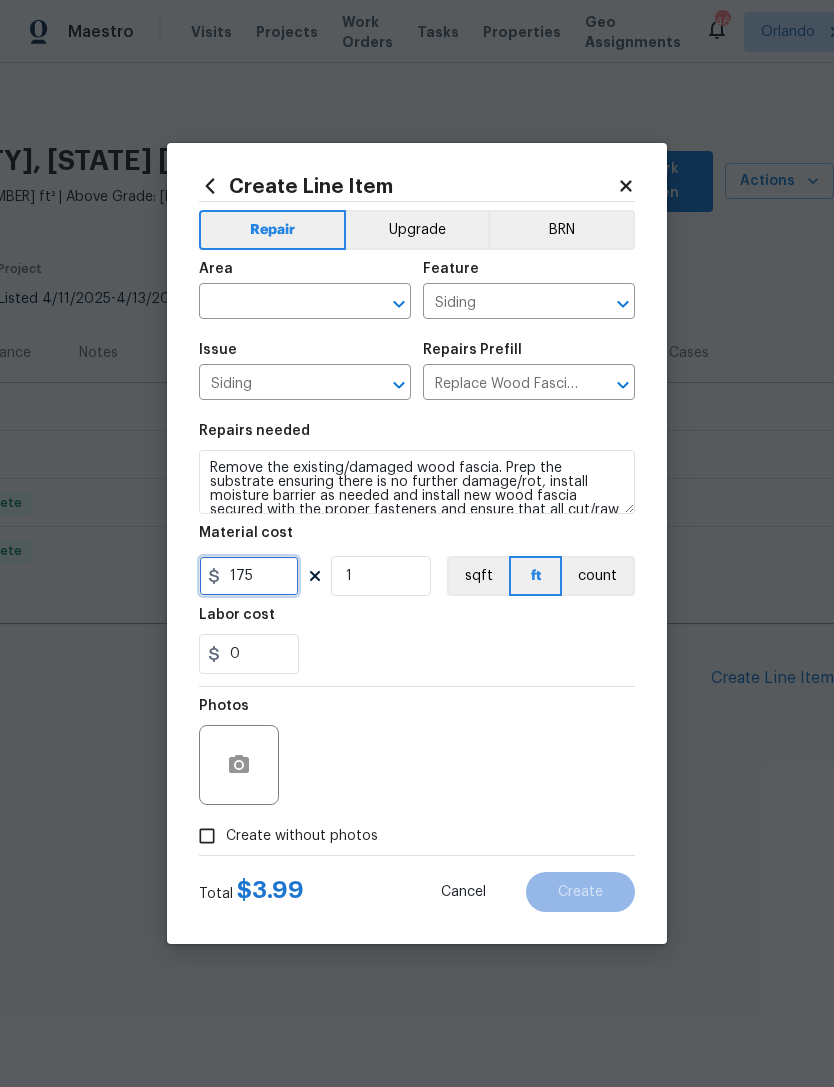 type on "175" 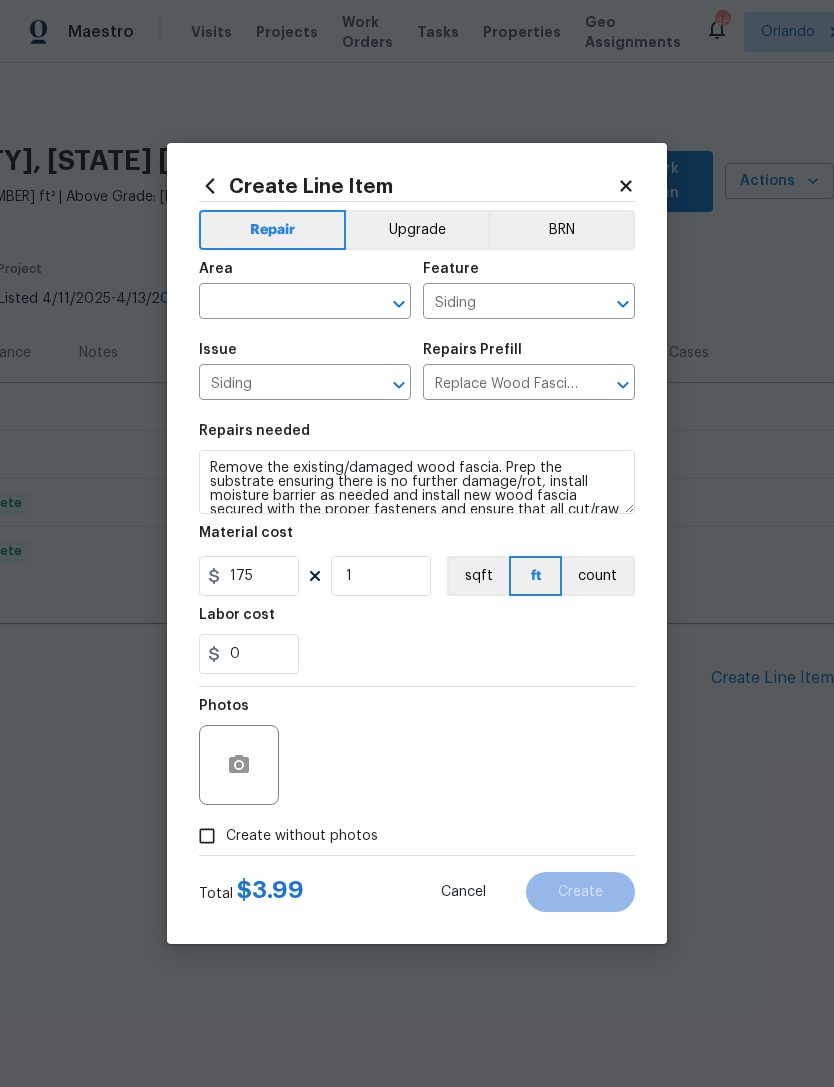 click on "Photos" at bounding box center [417, 752] 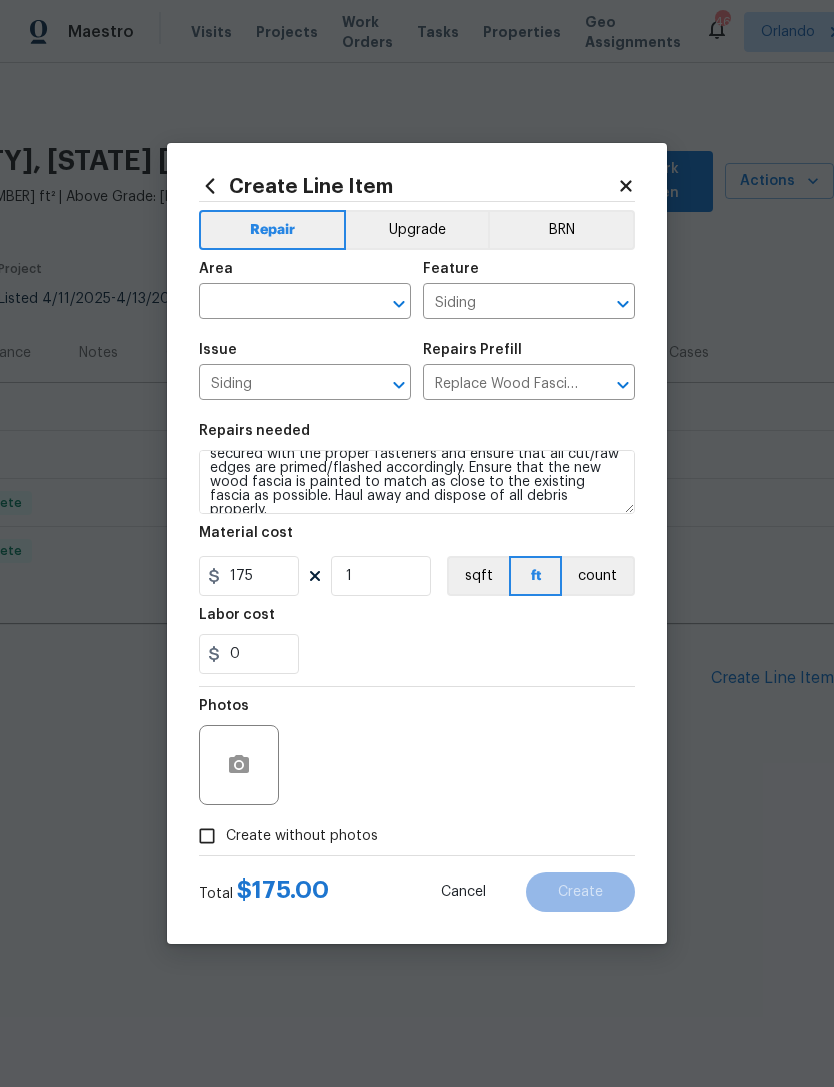 scroll, scrollTop: 56, scrollLeft: 0, axis: vertical 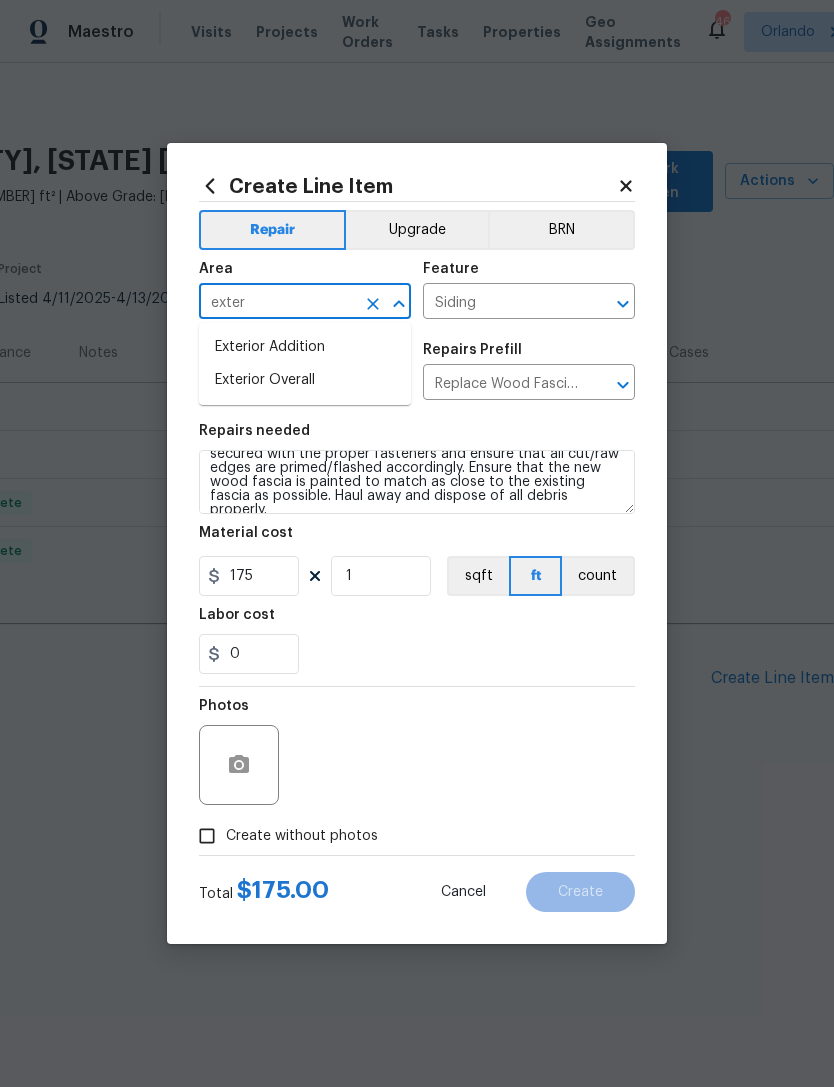 click on "Exterior Overall" at bounding box center (305, 380) 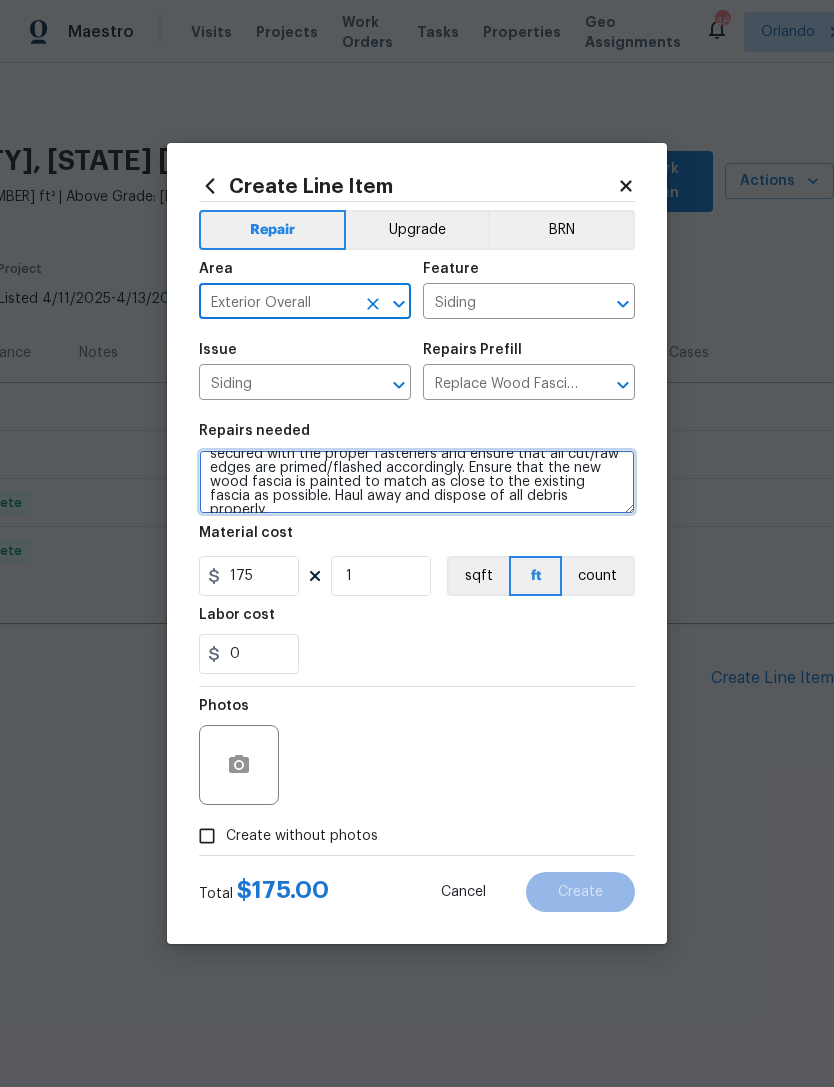 click on "Remove the existing/damaged wood fascia. Prep the substrate ensuring there is no further damage/rot, install moisture barrier as needed and install new wood fascia secured with the proper fasteners and ensure that all cut/raw edges are primed/flashed accordingly. Ensure that the new wood fascia is painted to match as close to the existing fascia as possible. Haul away and dispose of all debris properly." at bounding box center [417, 482] 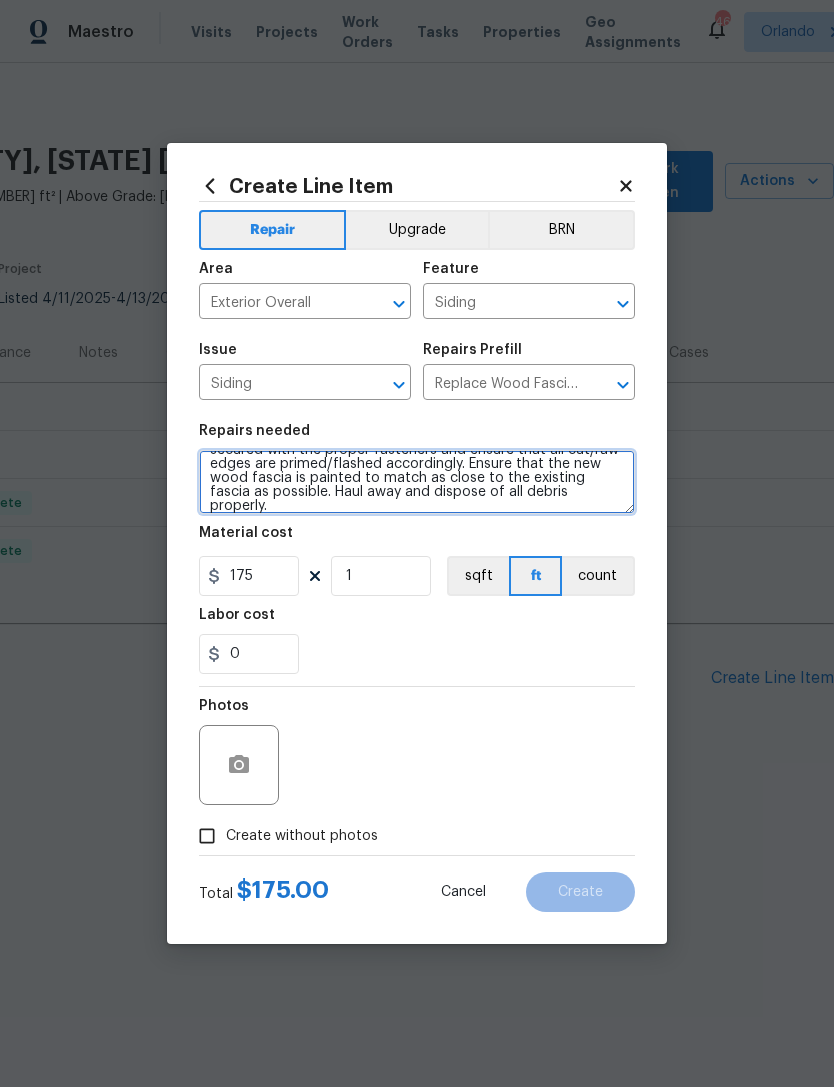 scroll, scrollTop: 60, scrollLeft: 0, axis: vertical 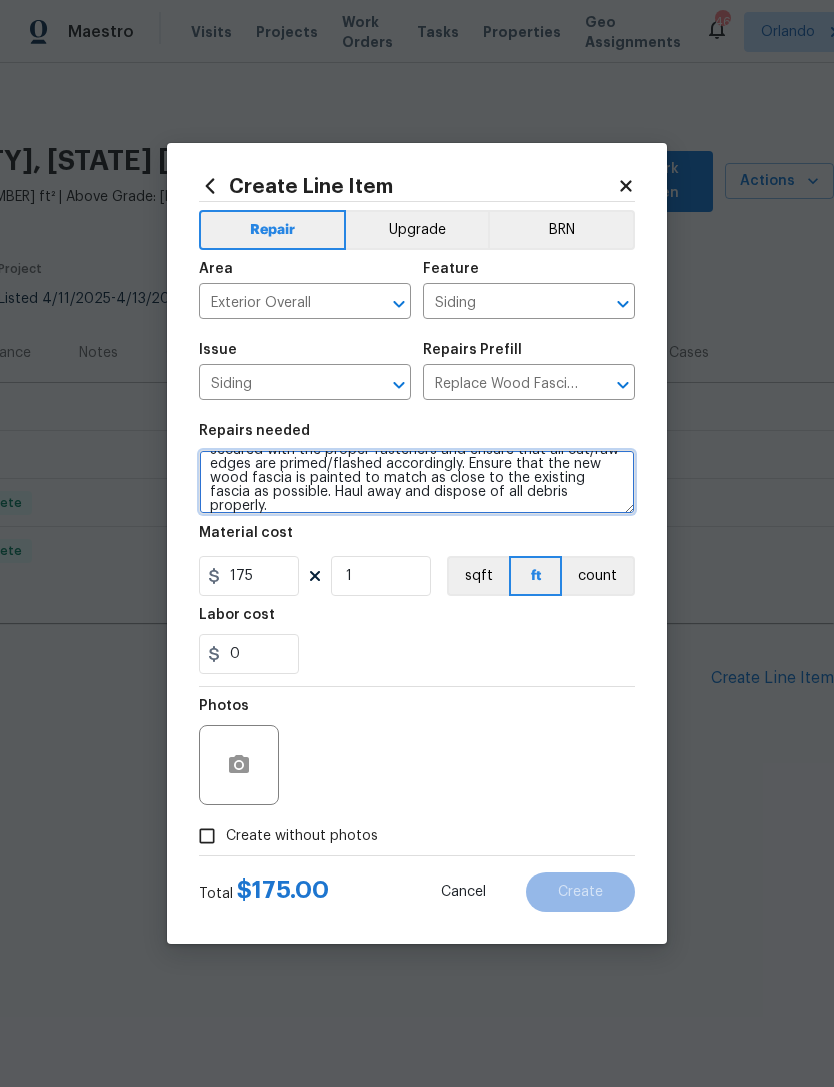 click on "Remove the existing/damaged wood fascia. Prep the substrate ensuring there is no further damage/rot, install moisture barrier as needed and install new wood fascia secured with the proper fasteners and ensure that all cut/raw edges are primed/flashed accordingly. Ensure that the new wood fascia is painted to match as close to the existing fascia as possible. Haul away and dispose of all debris properly.
REPAIR SOFT WOOD FACIA ALONG FRONT OF THE HOME" at bounding box center [417, 482] 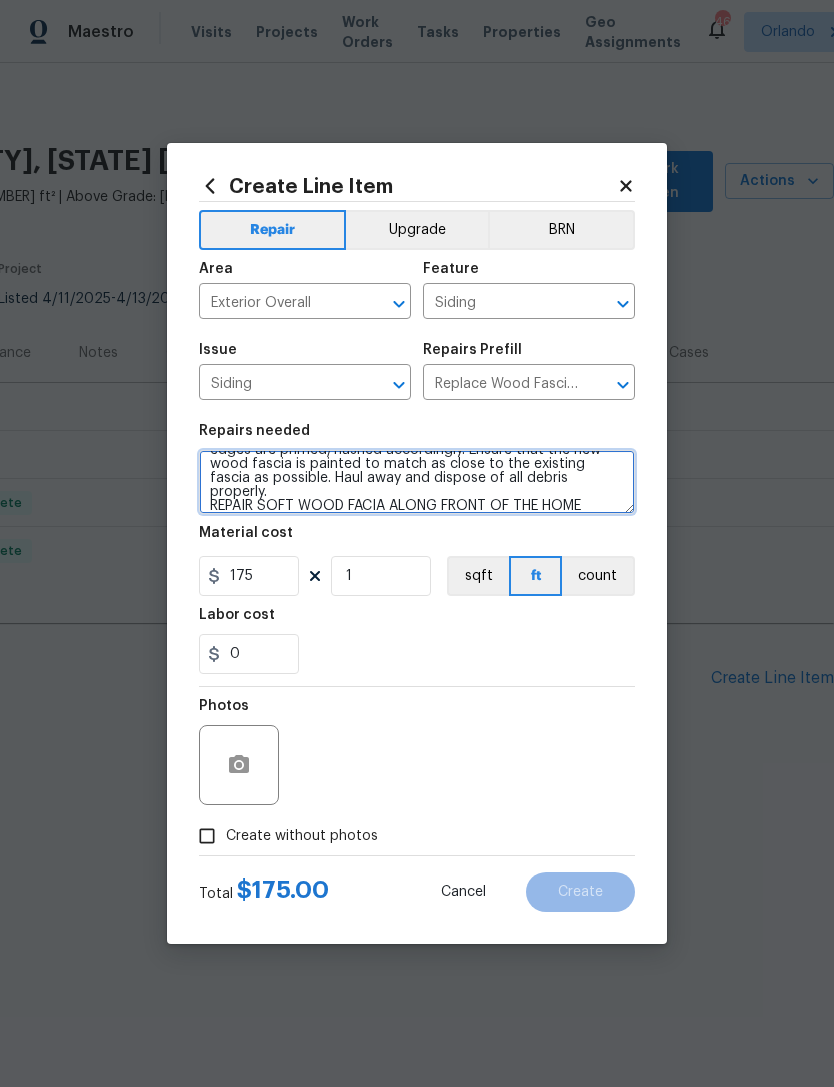 scroll, scrollTop: 74, scrollLeft: 0, axis: vertical 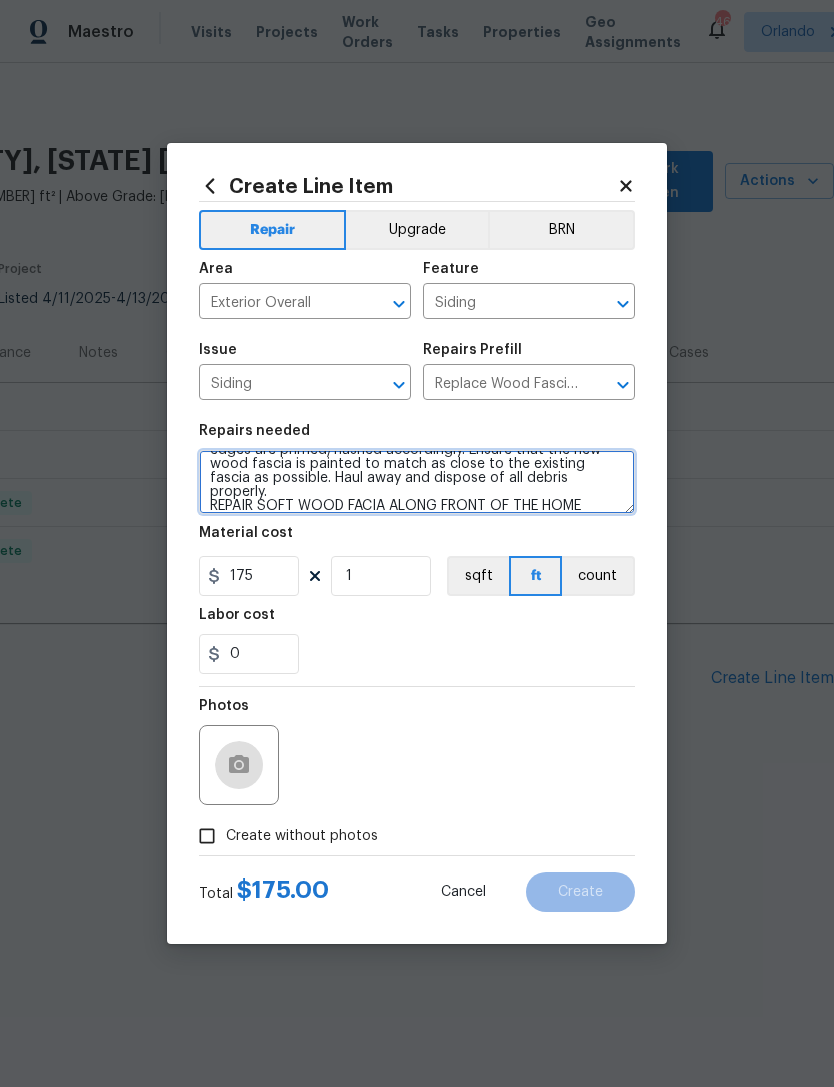 type on "Remove the existing/damaged wood fascia. Prep the substrate ensuring there is no further damage/rot, install moisture barrier as needed and install new wood fascia secured with the proper fasteners and ensure that all cut/raw edges are primed/flashed accordingly. Ensure that the new wood fascia is painted to match as close to the existing fascia as possible. Haul away and dispose of all debris properly.
REPAIR SOFT WOOD FACIA ALONG FRONT OF THE HOME
PAINT CORNER TO CORNER" 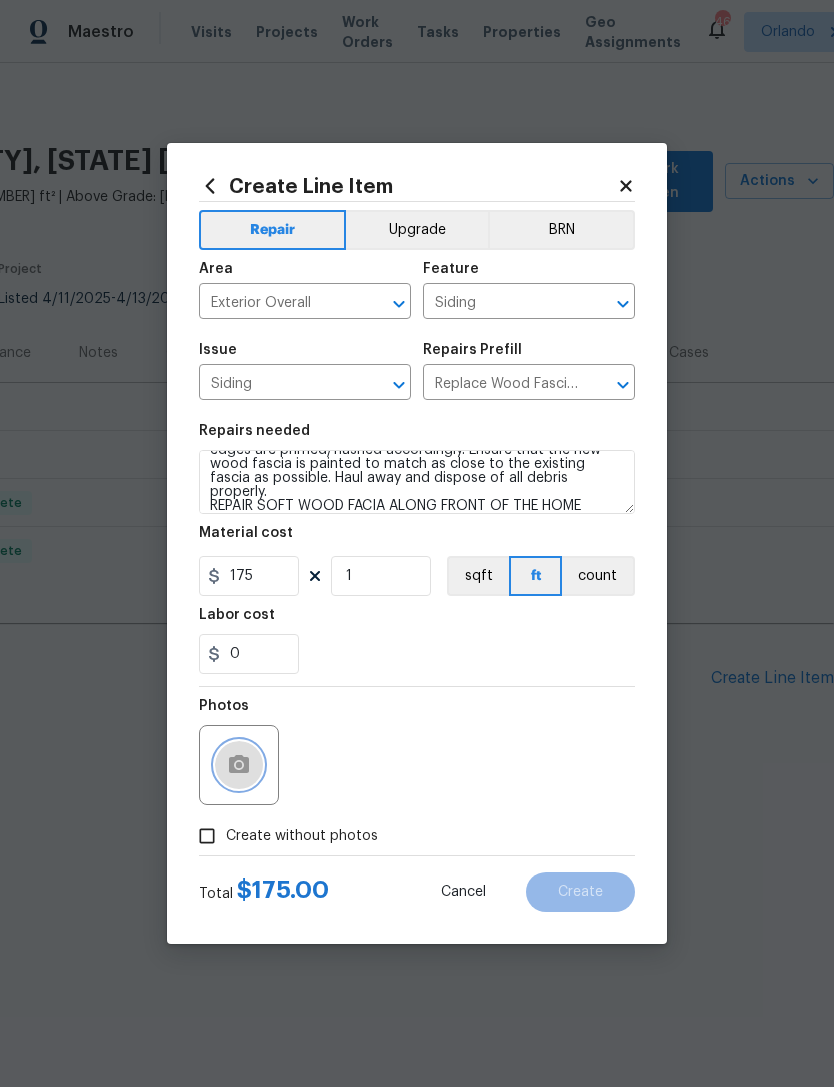 click 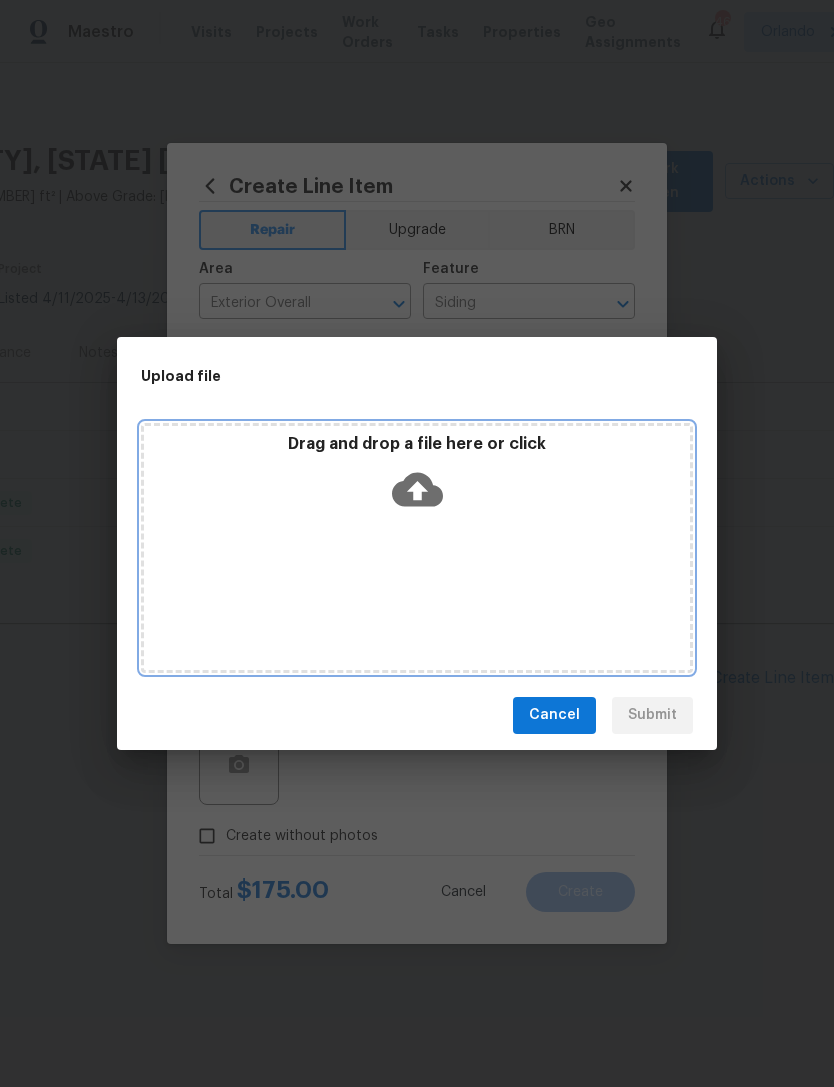 click on "Drag and drop a file here or click" at bounding box center [417, 548] 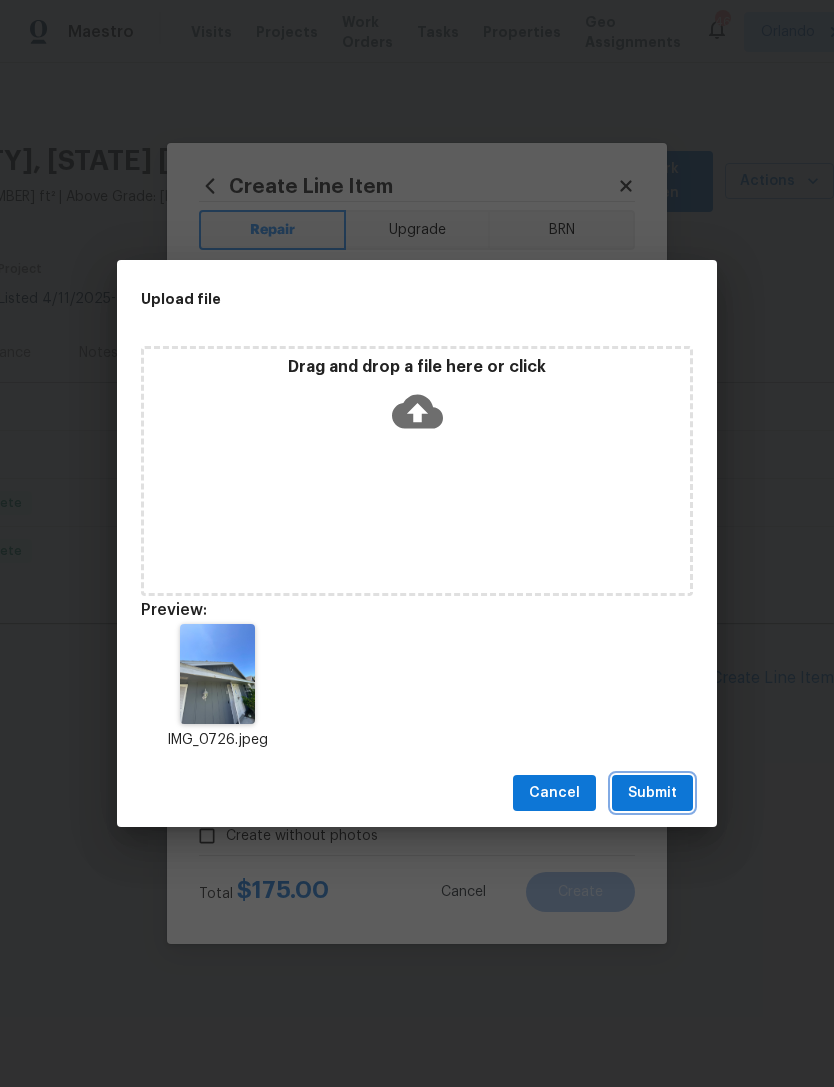 click on "Submit" at bounding box center [652, 793] 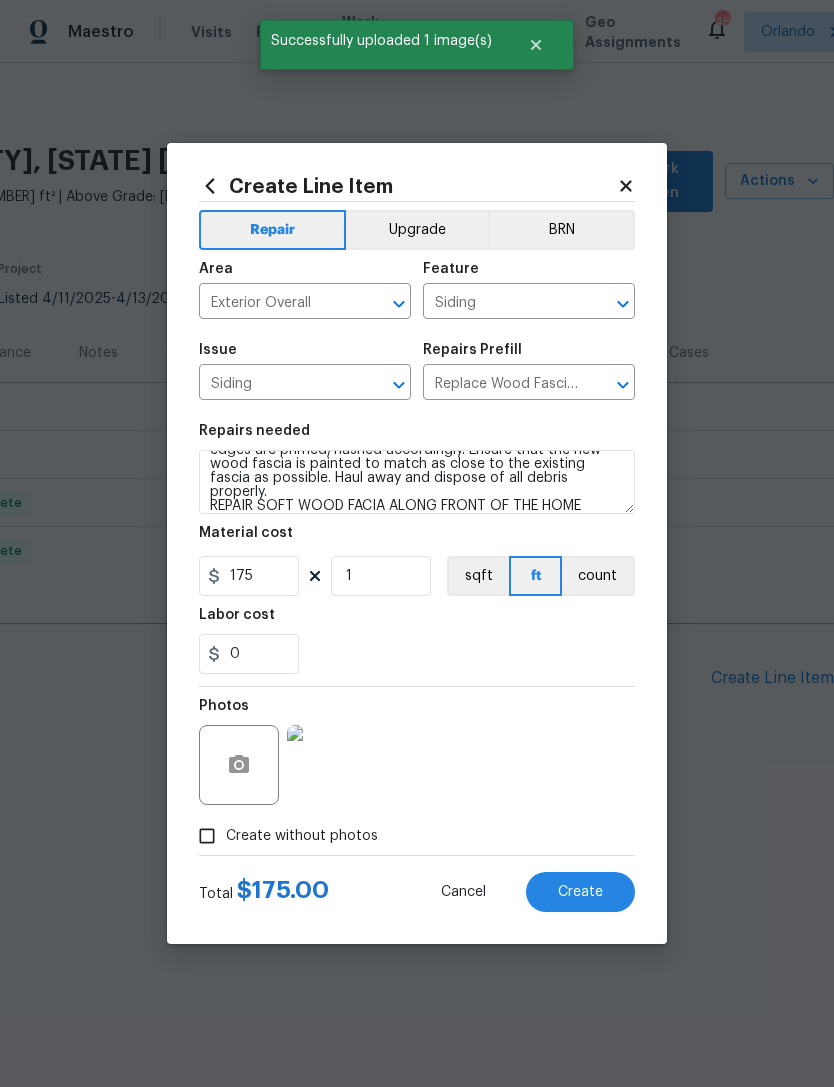 click on "Create" at bounding box center [580, 892] 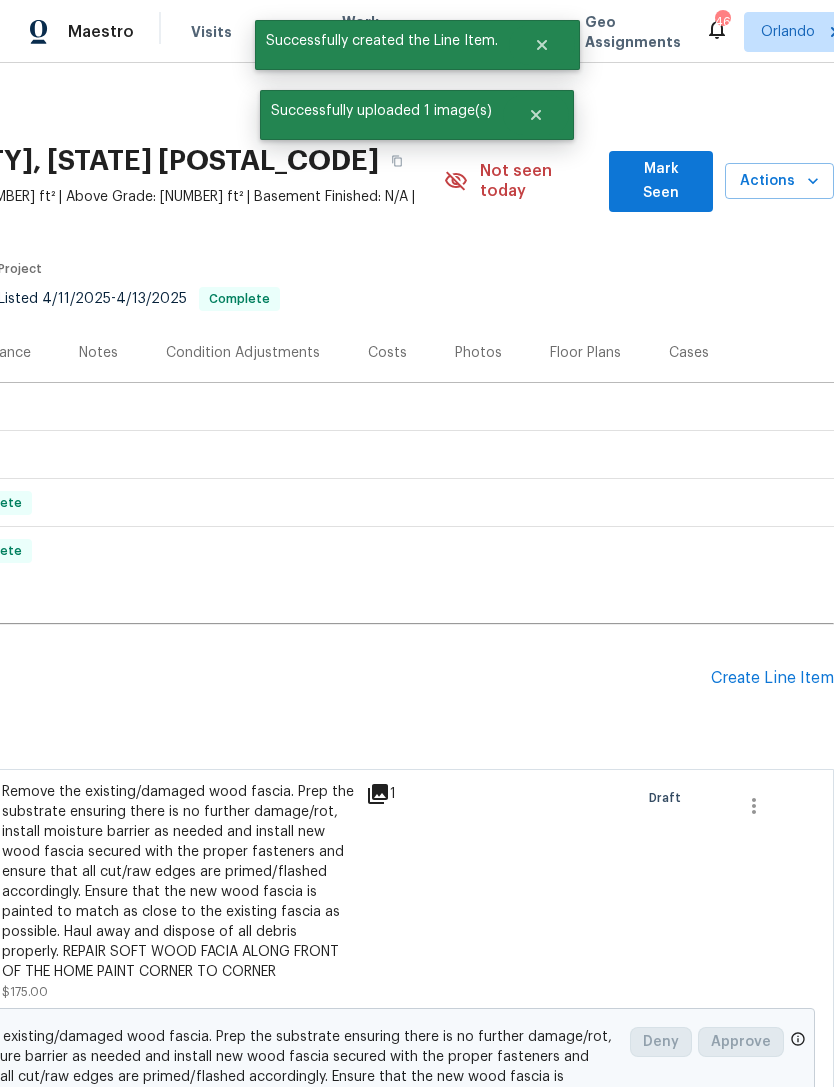 click on "Create Line Item" at bounding box center [772, 678] 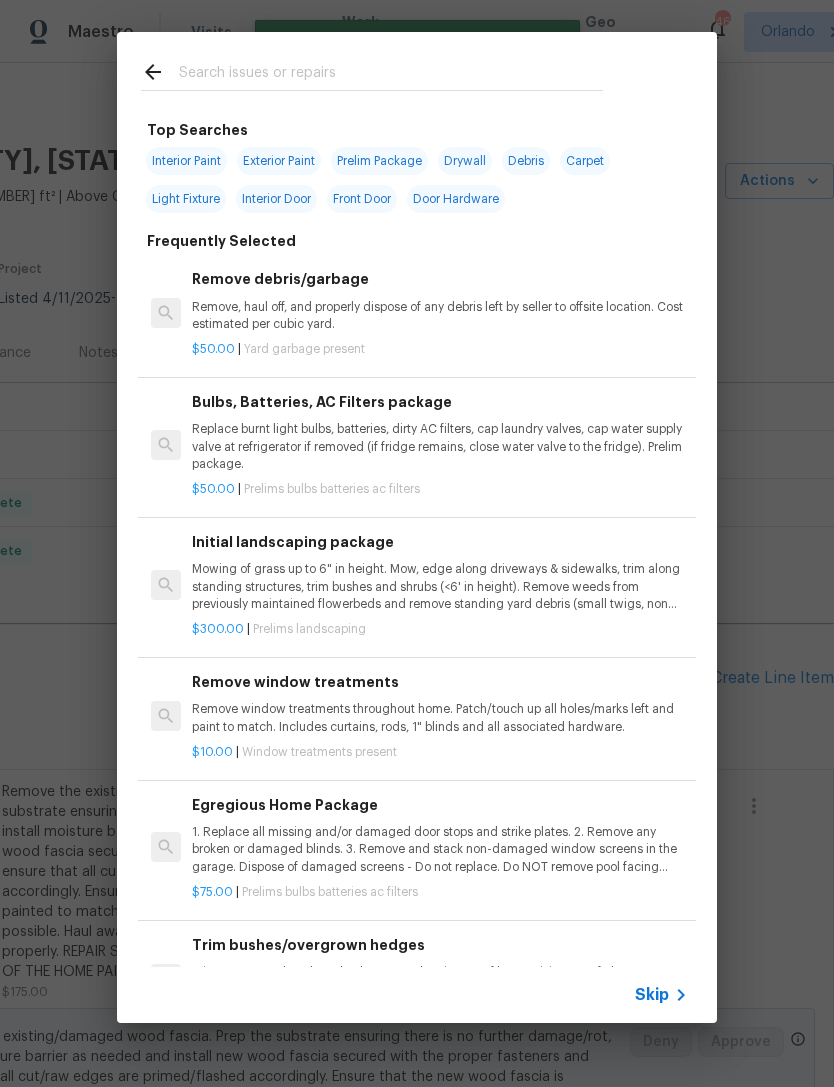 click at bounding box center [391, 75] 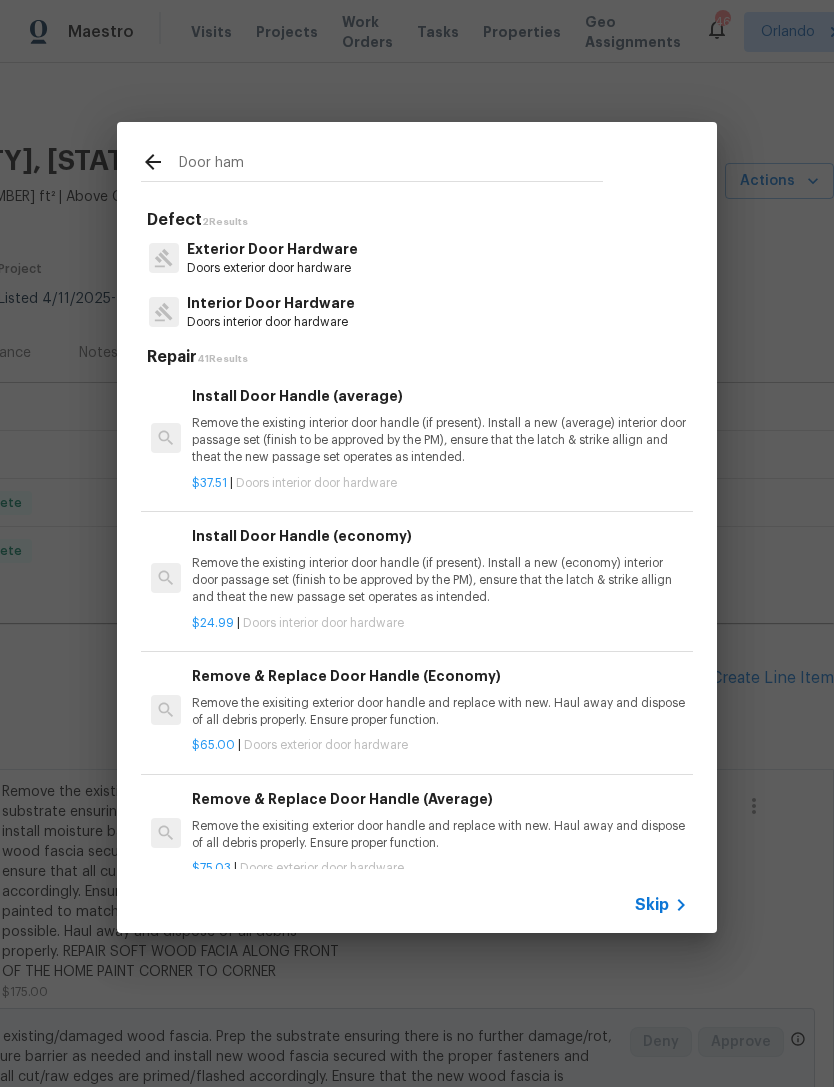 type on "Door ha" 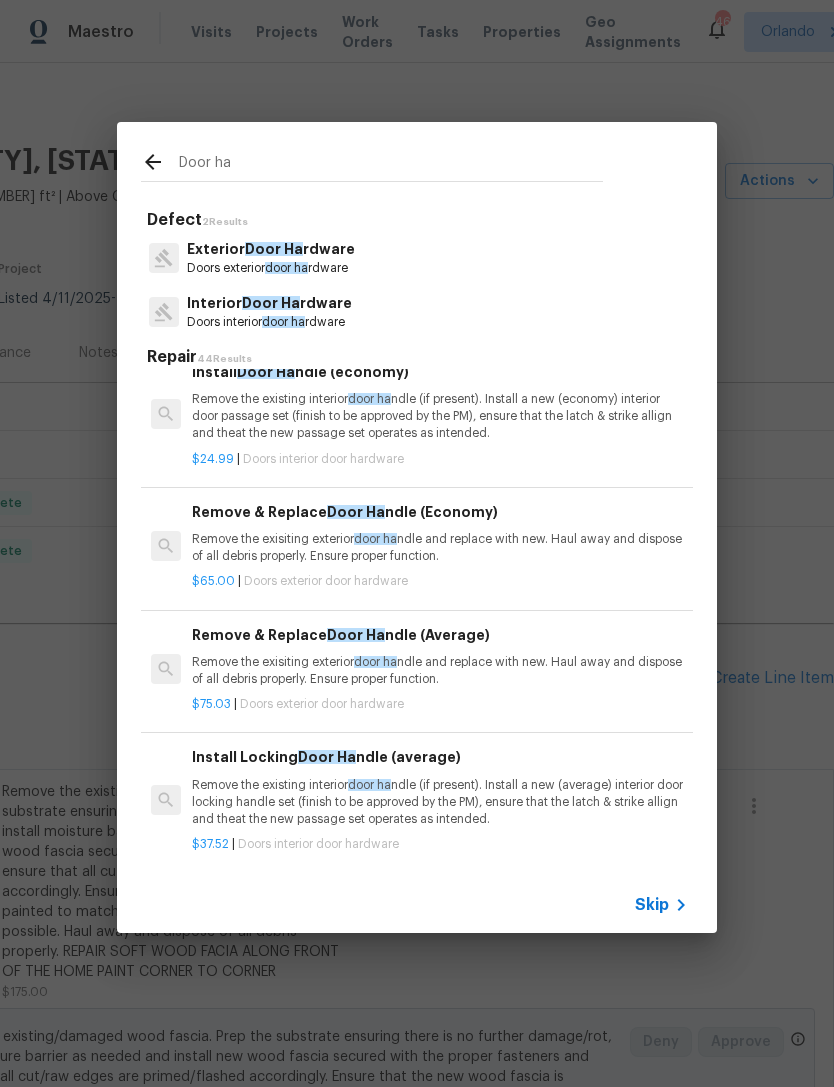 scroll, scrollTop: 165, scrollLeft: 0, axis: vertical 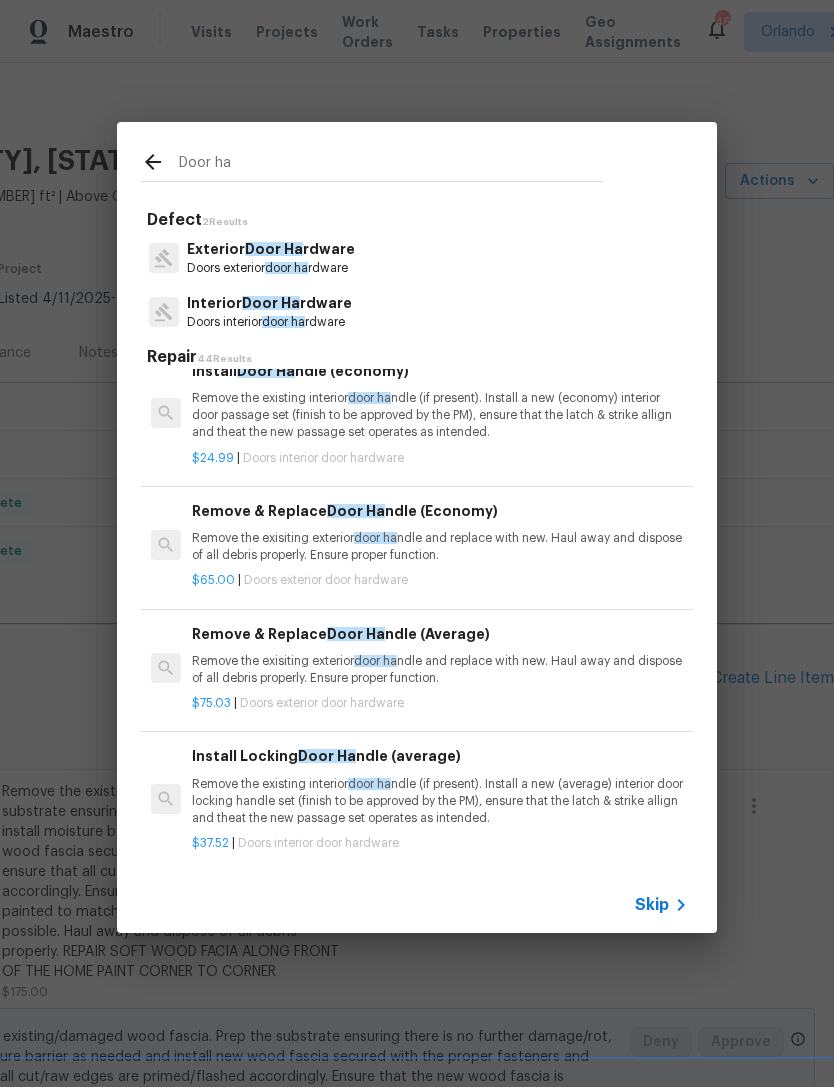 click on "Remove the exisiting exterior  door ha ndle and replace with new. Haul away and dispose of all debris properly. Ensure proper function." at bounding box center (440, 547) 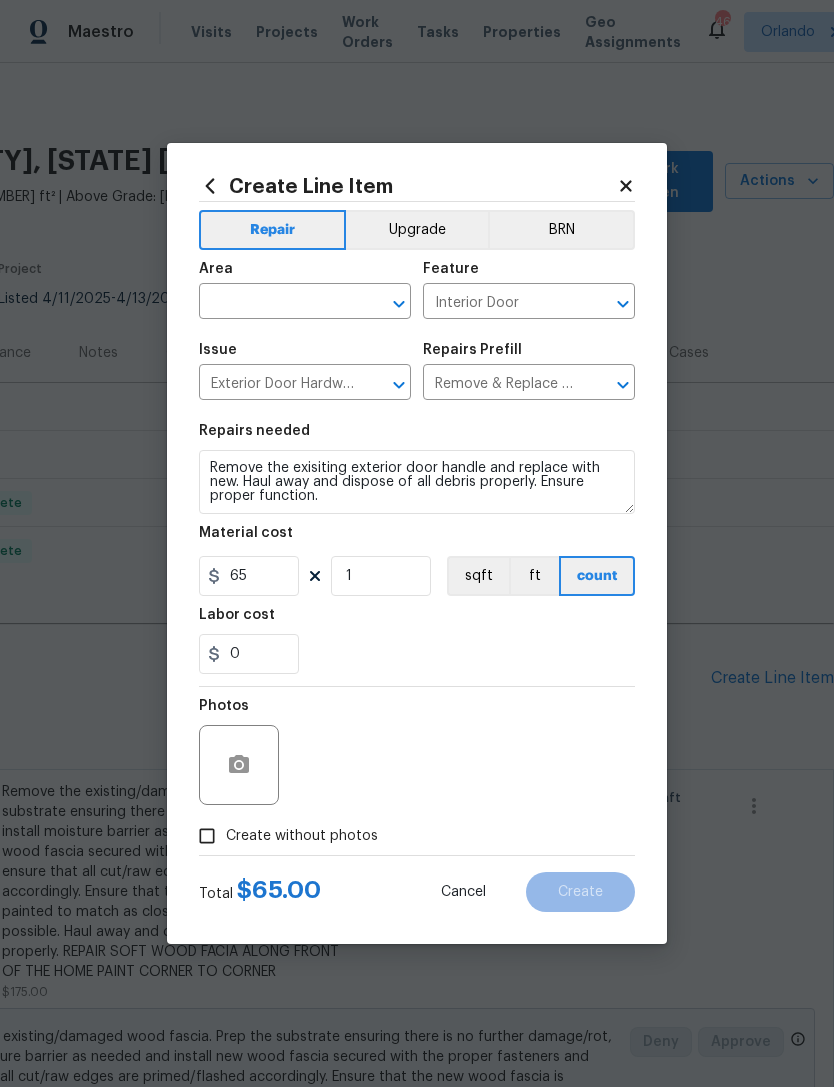 click on "Create Line Item Repair Upgrade BRN Area ​ Feature Interior Door ​ Issue Exterior Door Hardware ​ Repairs Prefill Remove & Replace Door Handle (Economy) $65.00 ​ Repairs needed Remove the exisiting exterior door handle and replace with new. Haul away and dispose of all debris properly. Ensure proper function. Material cost 65 1 sqft ft count Labor cost 0 Photos Create without photos Total   $ 65.00 Cancel Create" at bounding box center [417, 543] 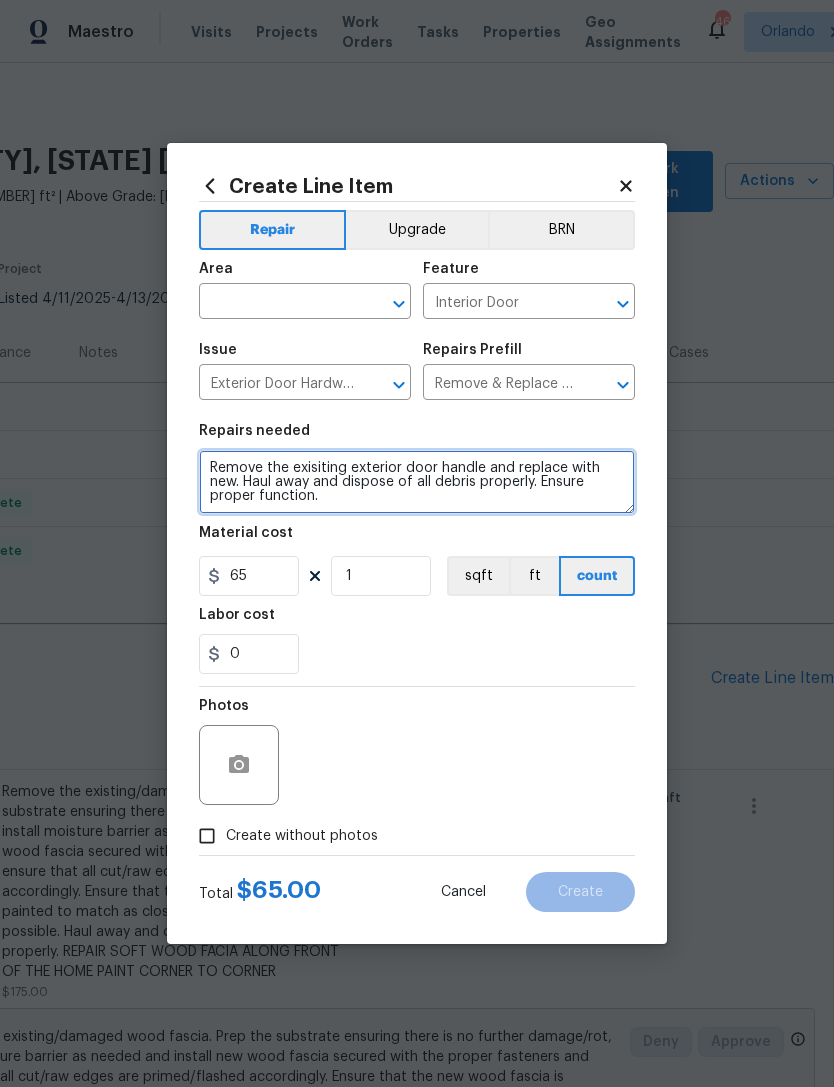 click on "Remove the exisiting exterior door handle and replace with new. Haul away and dispose of all debris properly. Ensure proper function." at bounding box center [417, 482] 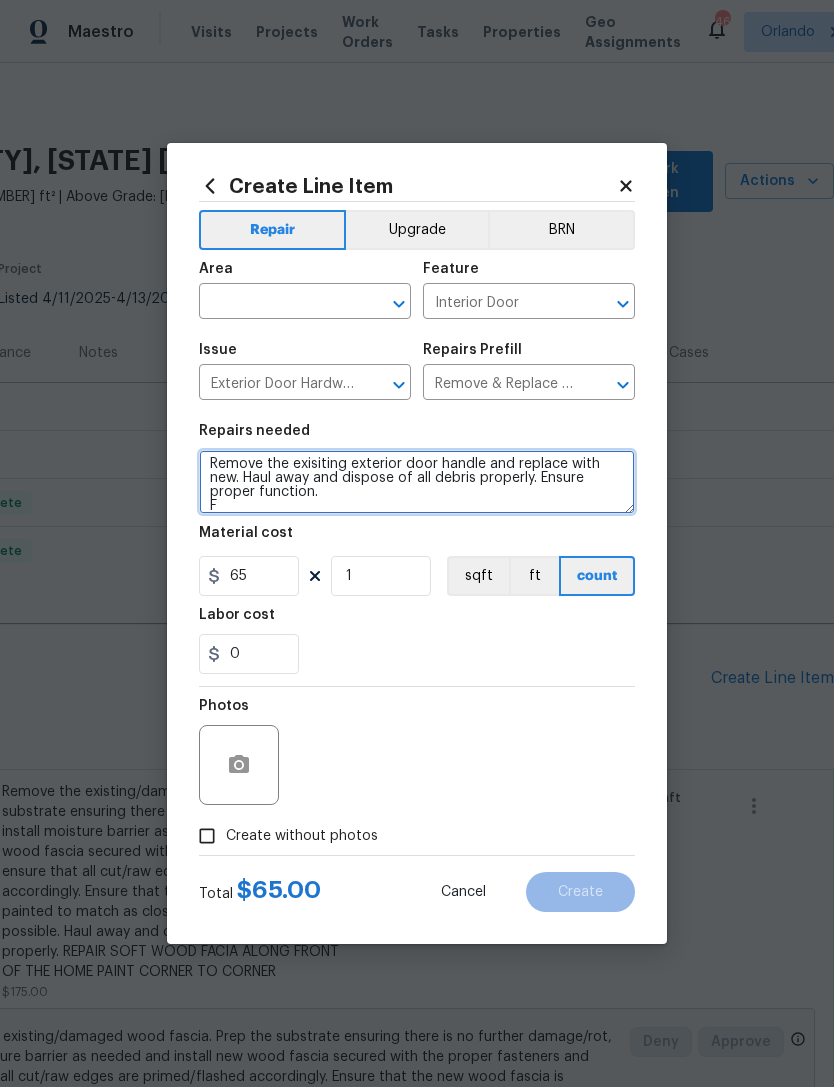 scroll, scrollTop: 4, scrollLeft: 0, axis: vertical 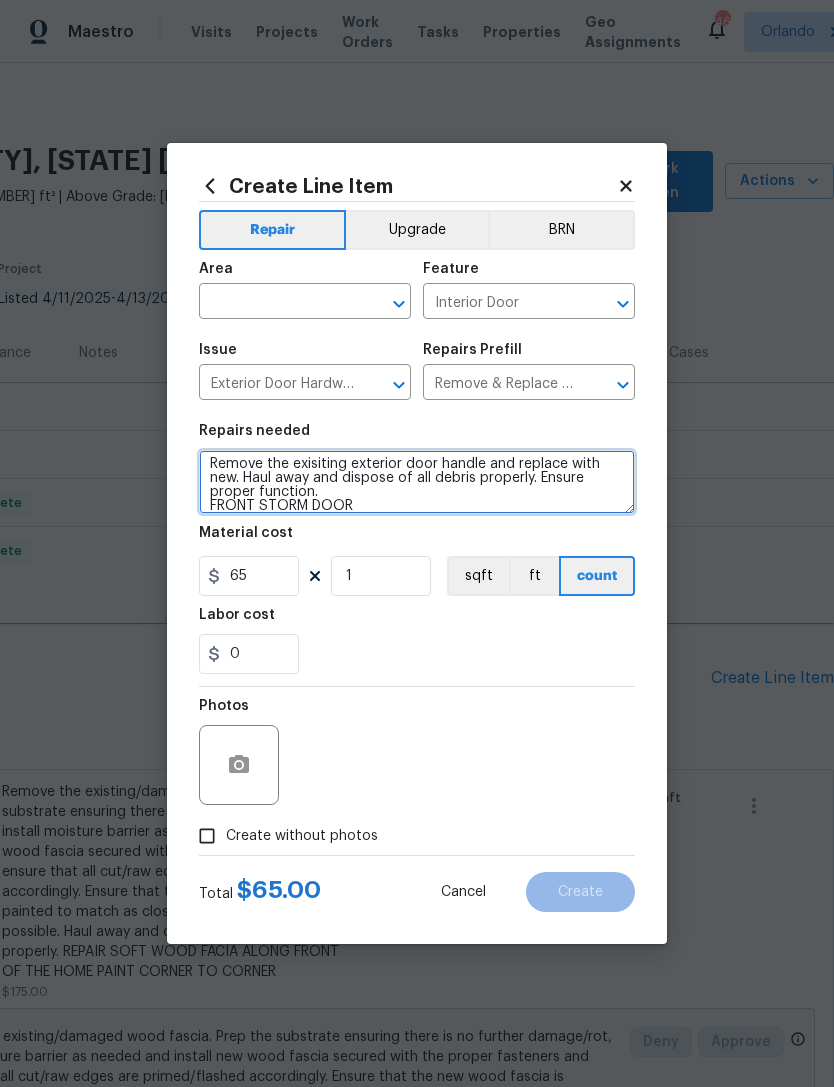 type on "Remove the exisiting exterior door handle and replace with new. Haul away and dispose of all debris properly. Ensure proper function.
FRONT STORM DOOR" 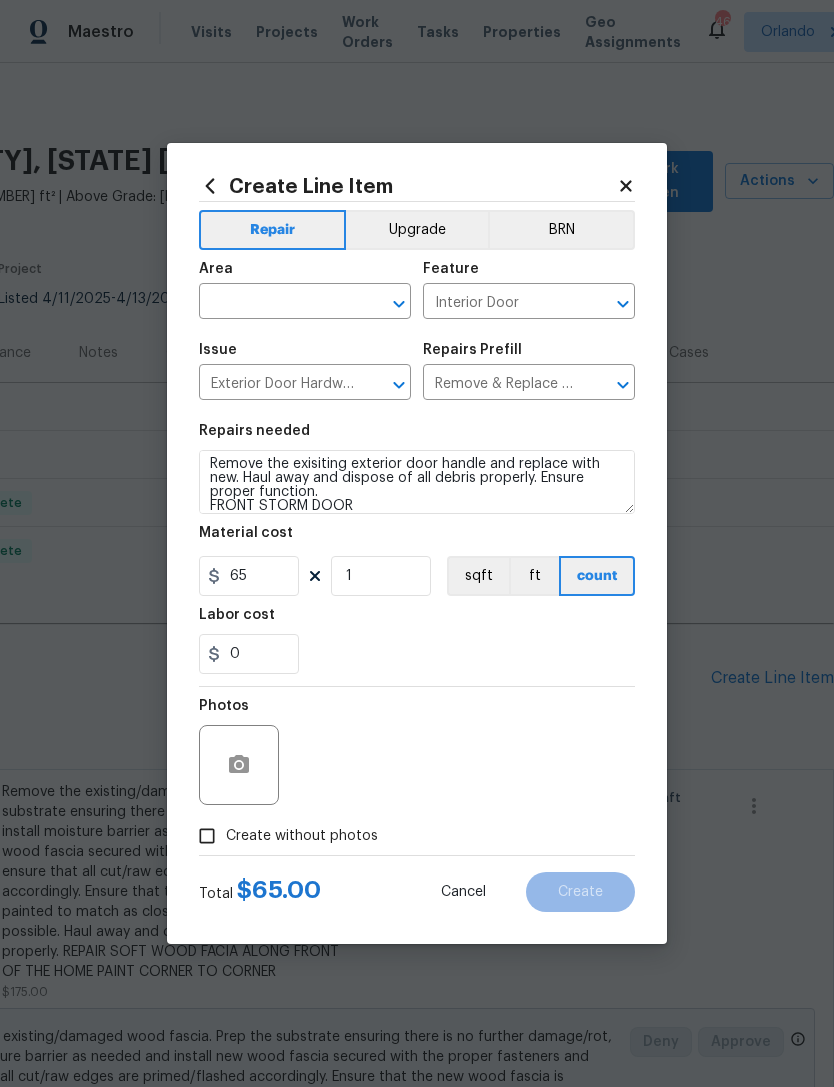 click at bounding box center [277, 303] 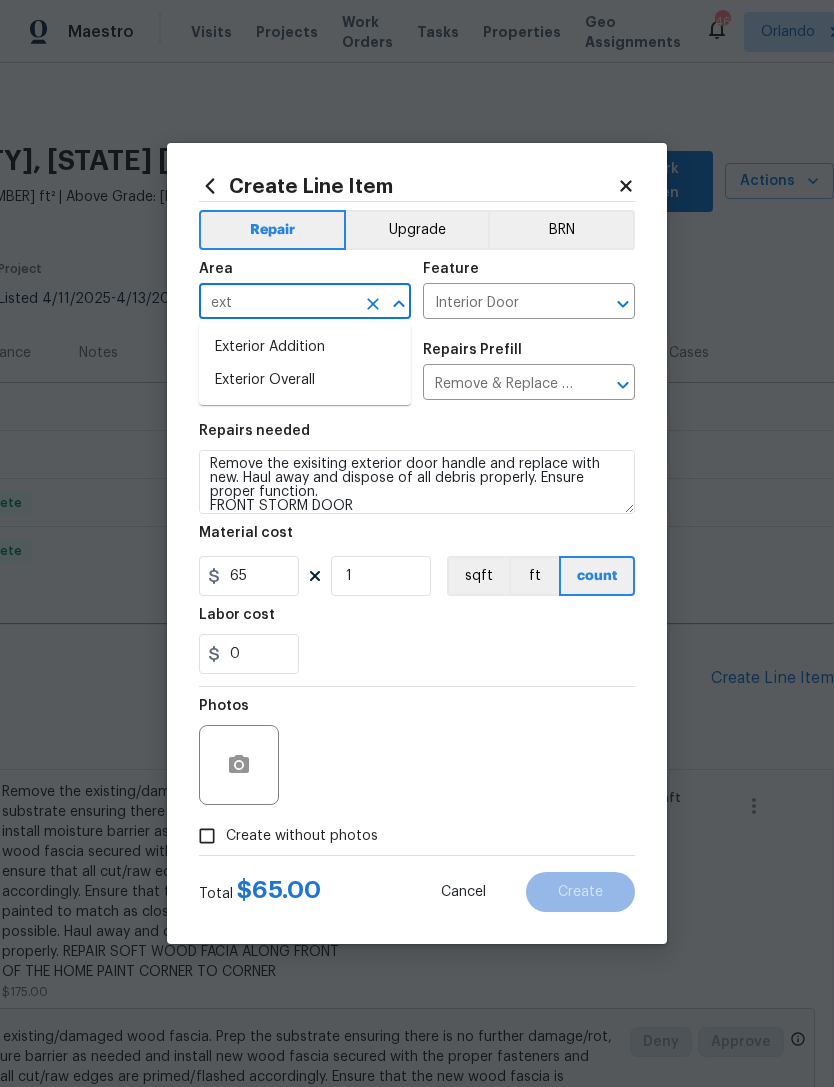 click on "Exterior Overall" at bounding box center (305, 380) 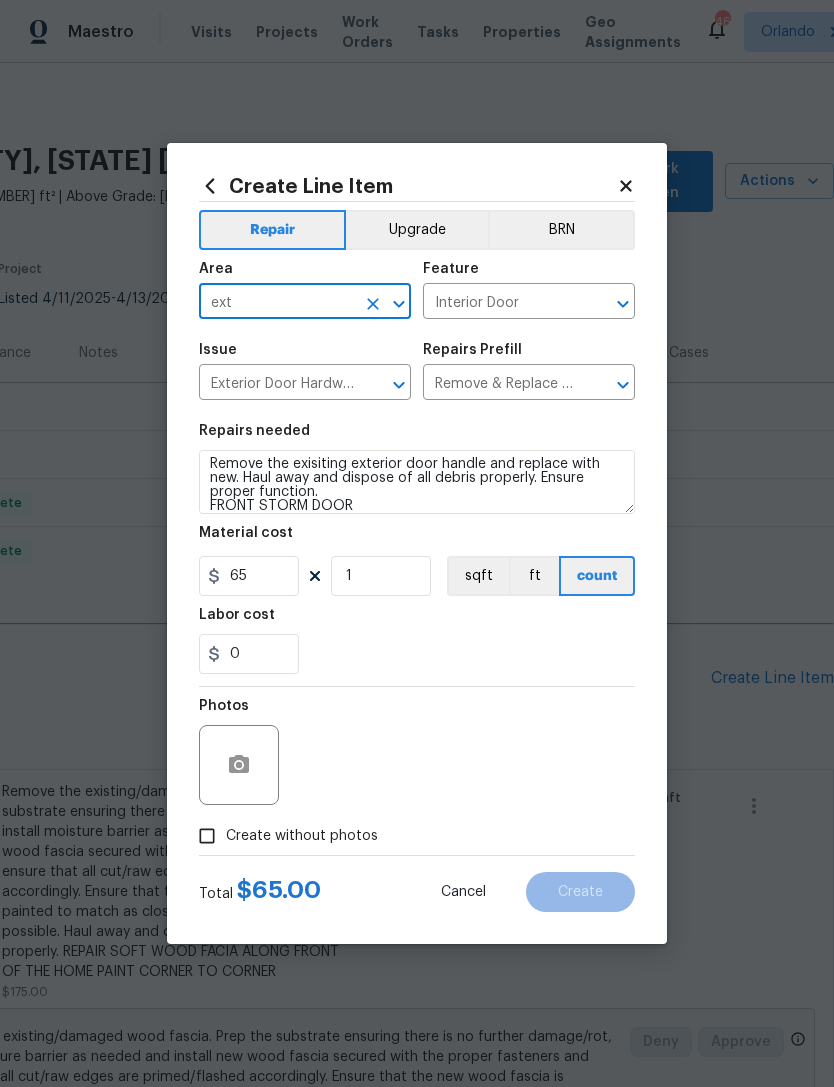 type on "Exterior Overall" 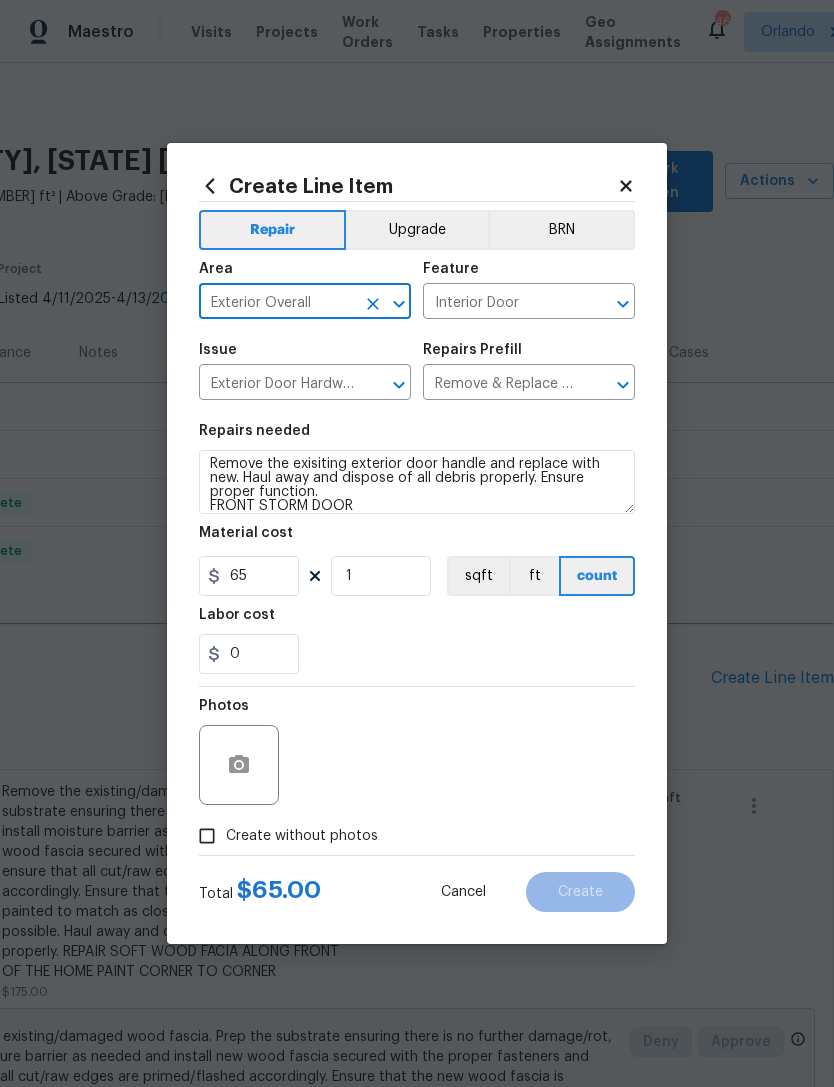 click on "0" at bounding box center (417, 654) 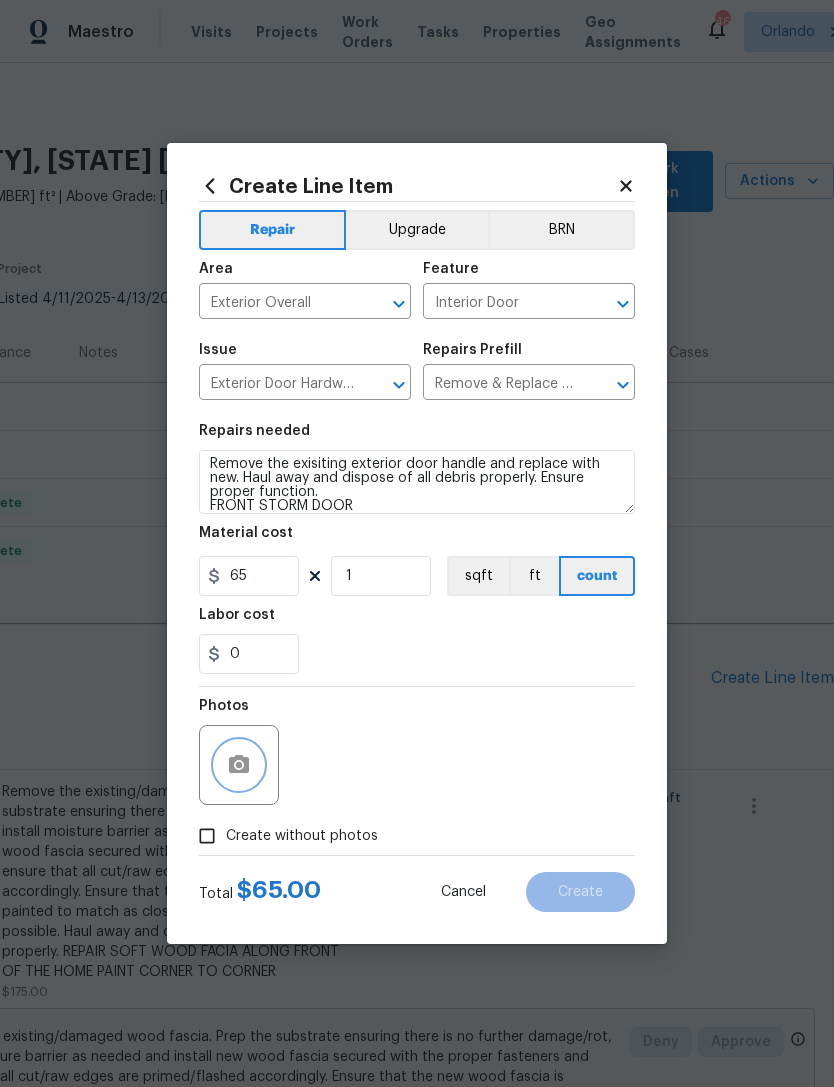 click 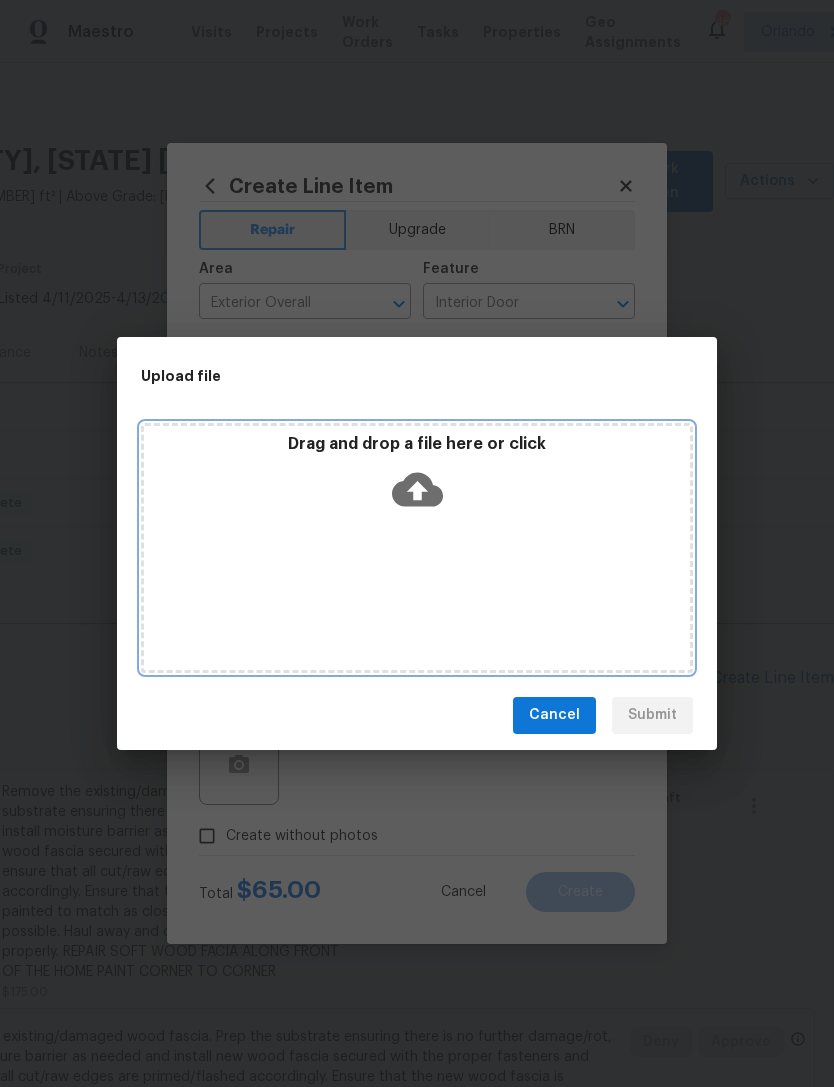 click on "Drag and drop a file here or click" at bounding box center (417, 548) 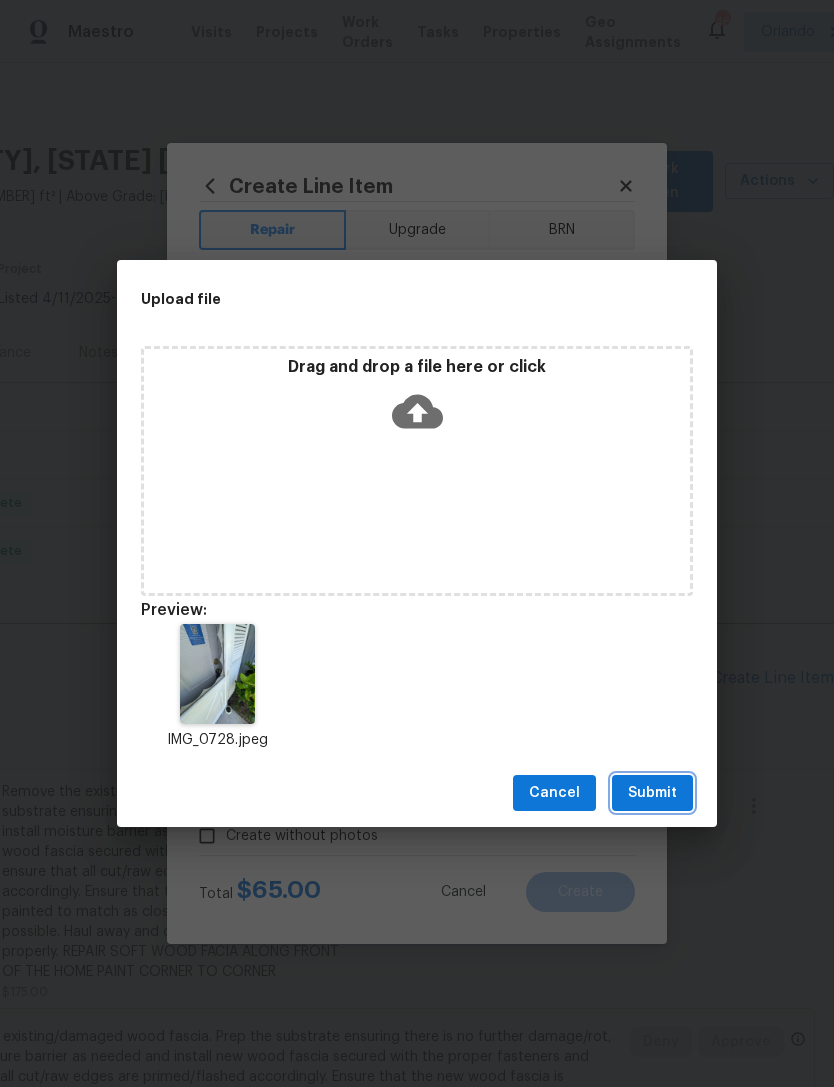 click on "Submit" at bounding box center (652, 793) 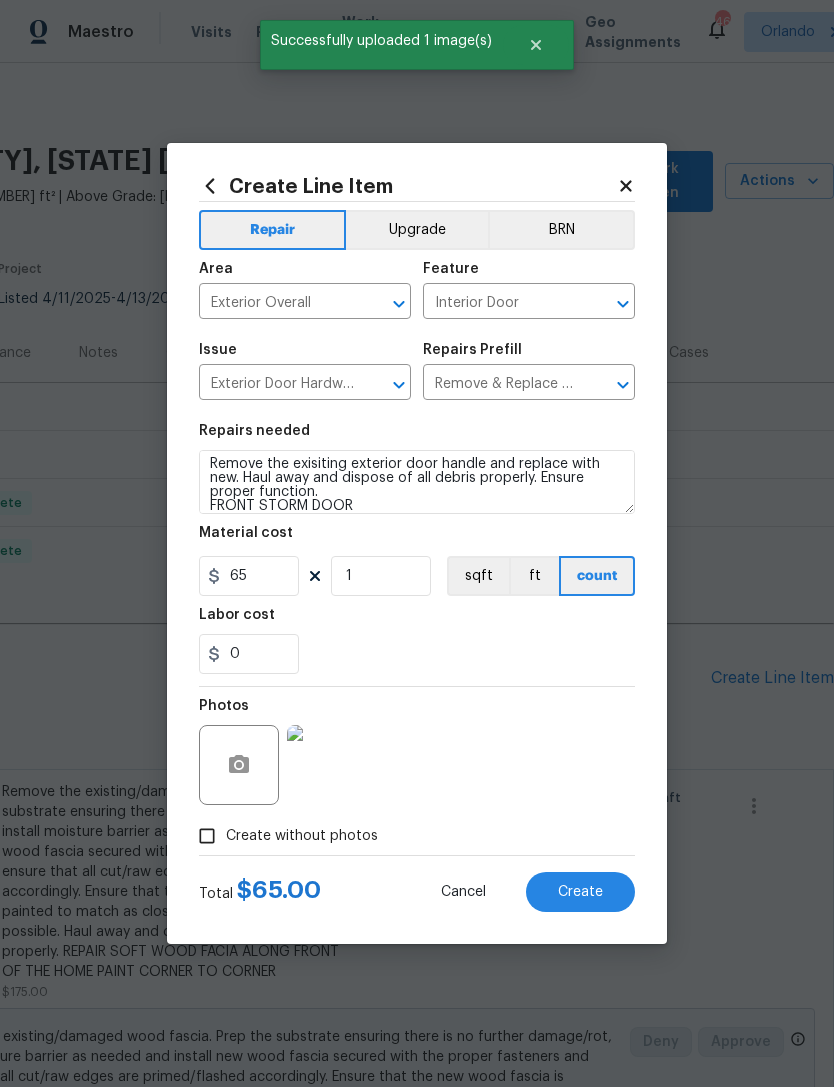 click on "Create" at bounding box center [580, 892] 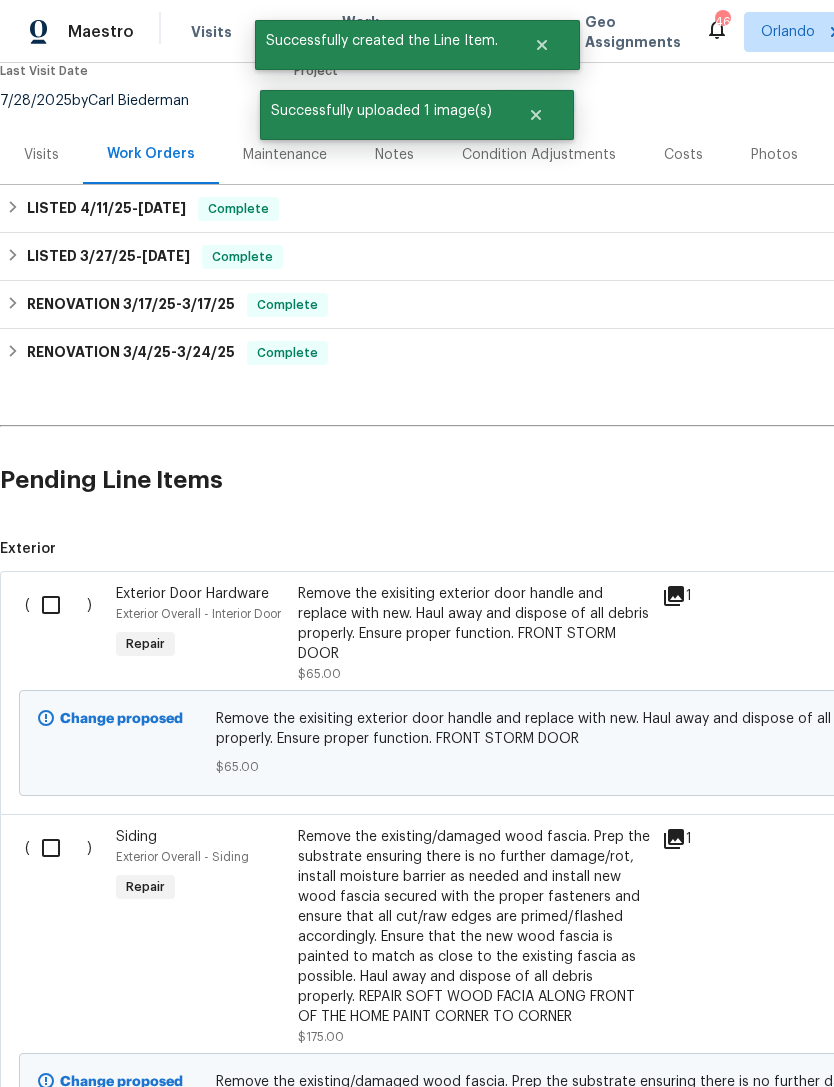 scroll, scrollTop: 202, scrollLeft: 0, axis: vertical 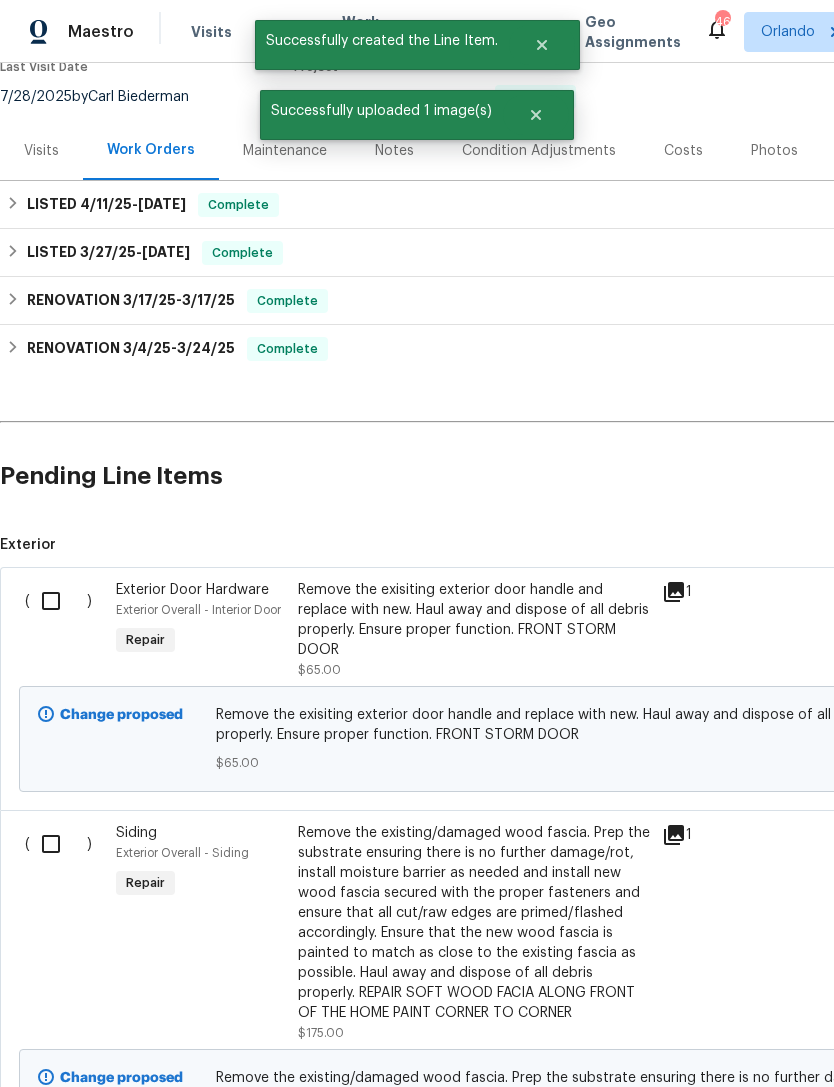 click at bounding box center (58, 601) 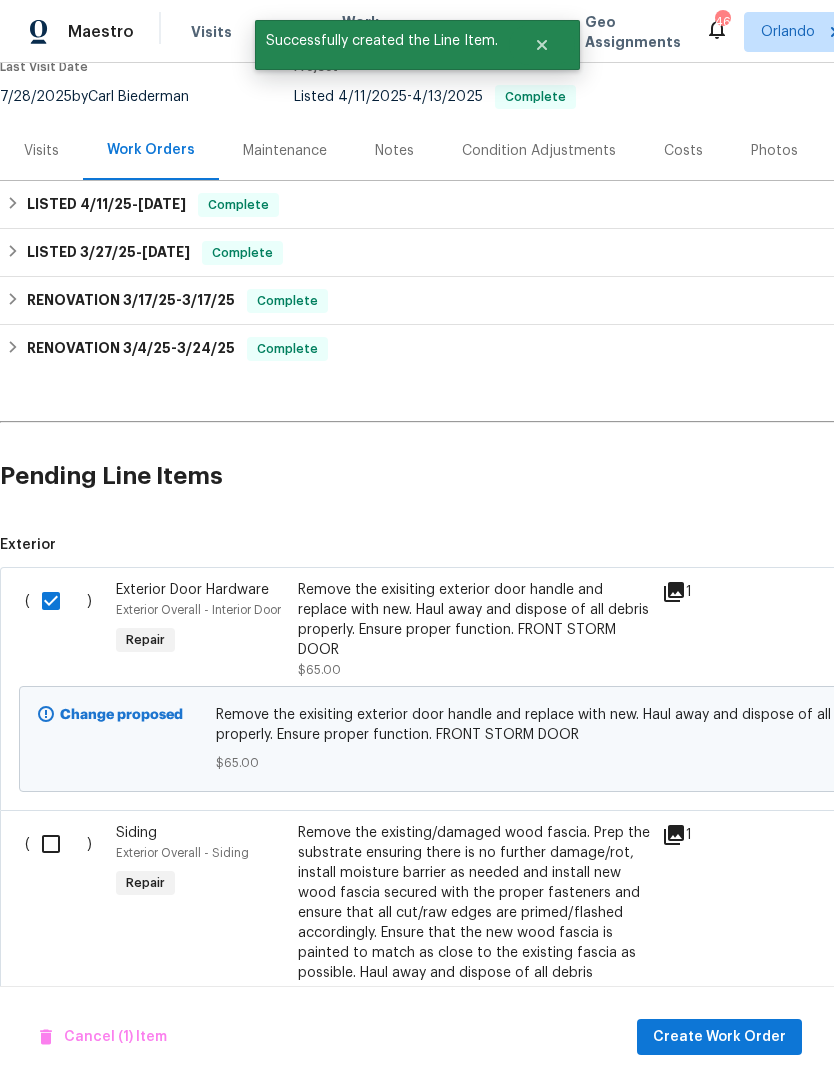 click at bounding box center [58, 844] 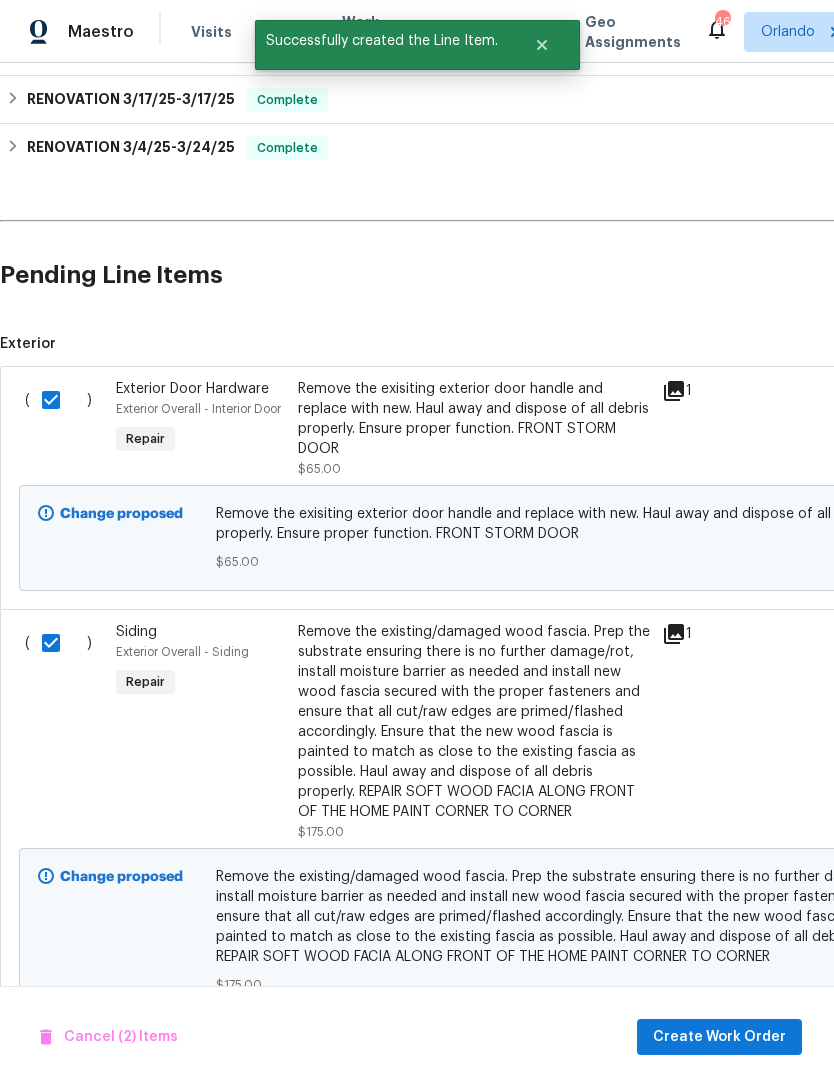 scroll, scrollTop: 402, scrollLeft: 0, axis: vertical 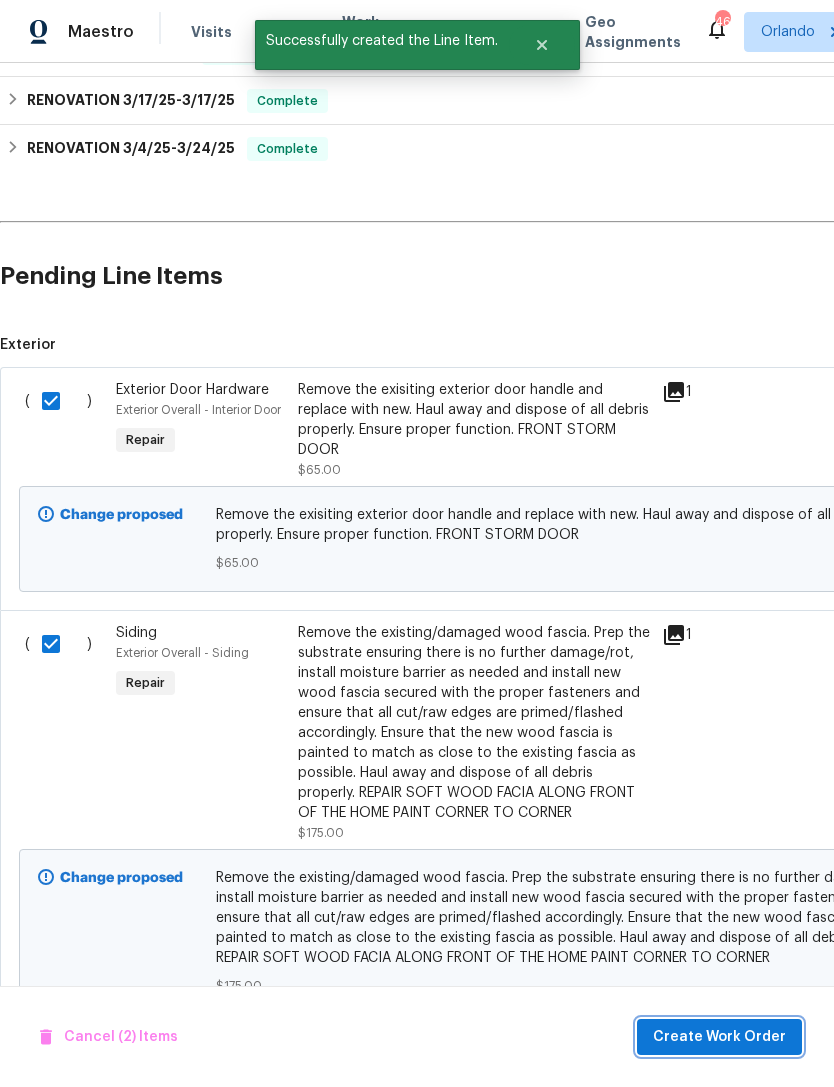 click on "Create Work Order" at bounding box center [719, 1037] 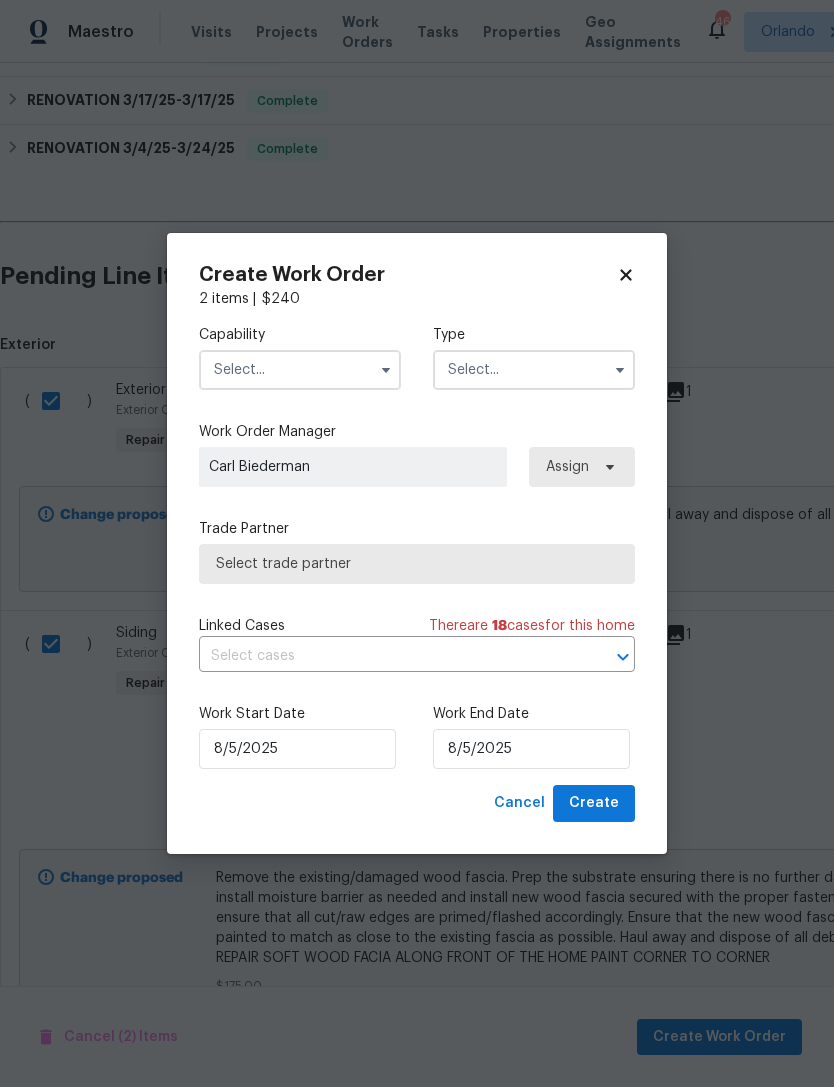 click at bounding box center [300, 370] 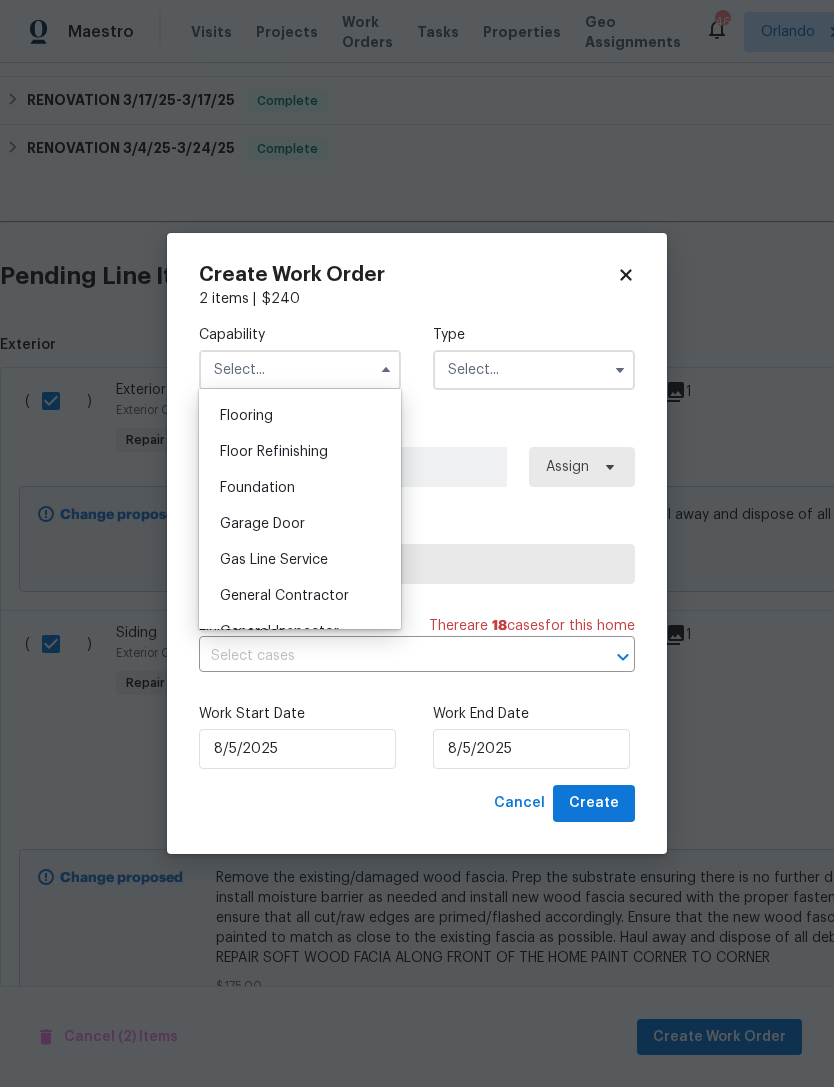 scroll, scrollTop: 844, scrollLeft: 0, axis: vertical 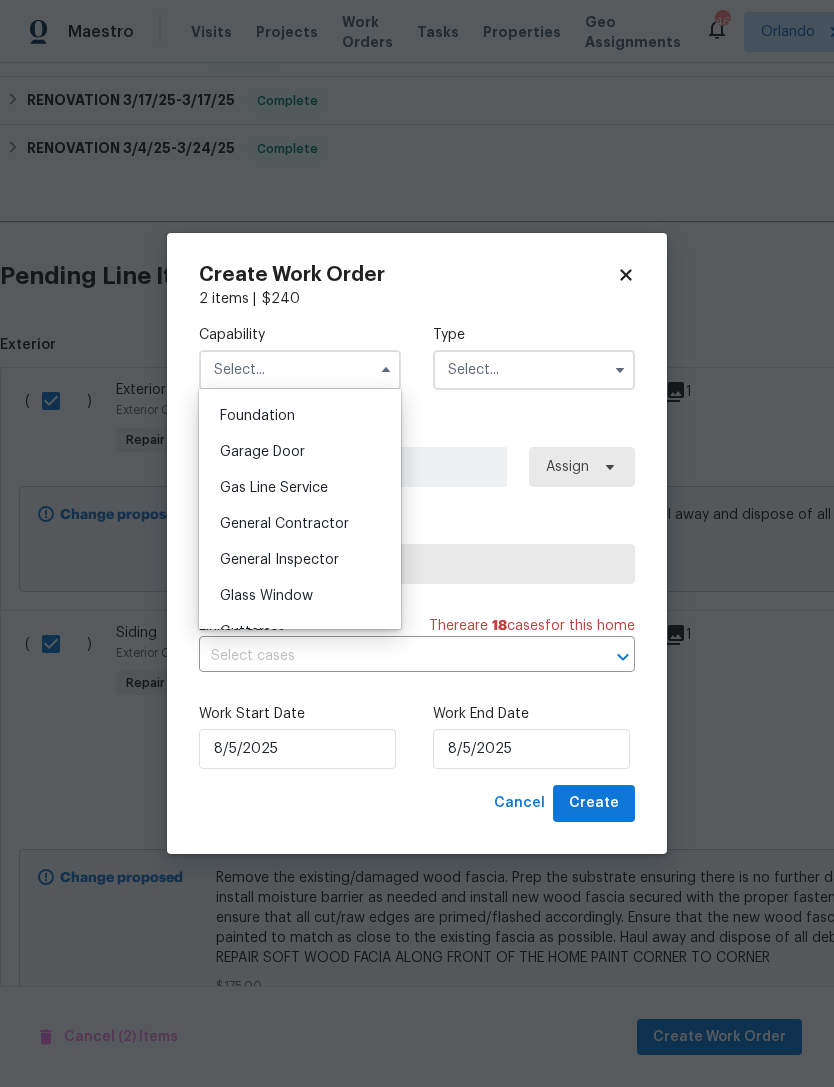 click on "General Contractor" at bounding box center (284, 524) 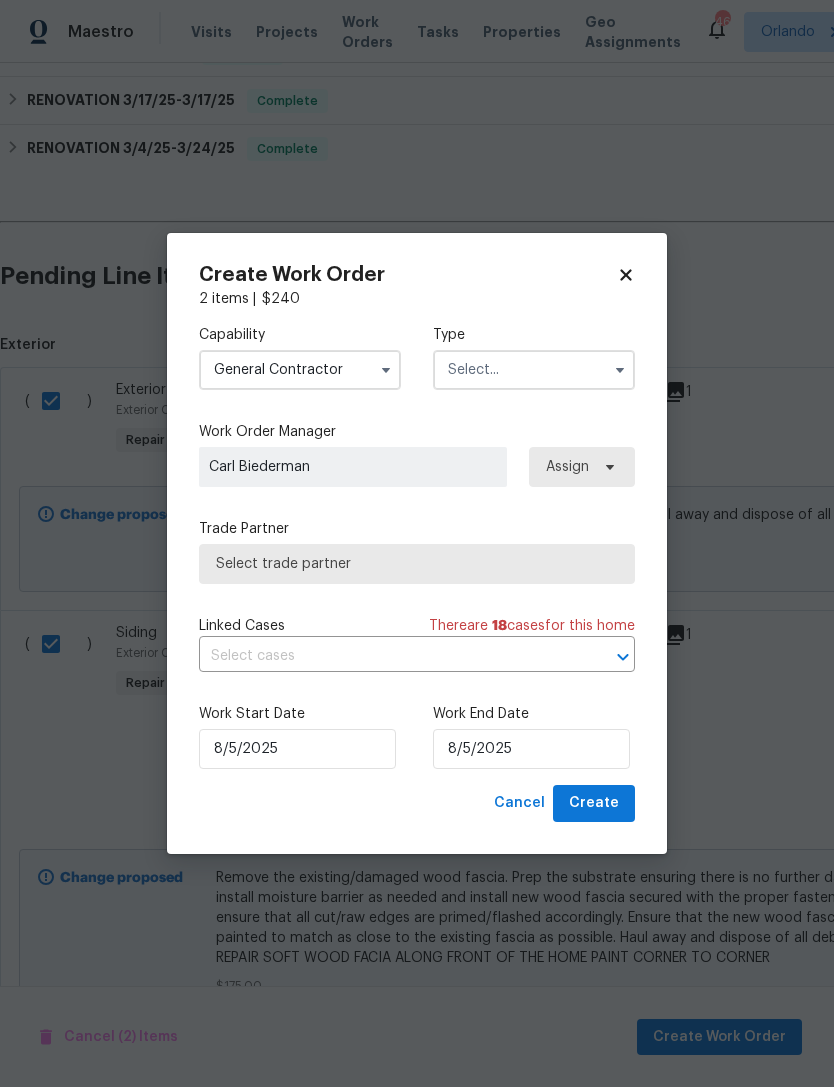 click at bounding box center (534, 370) 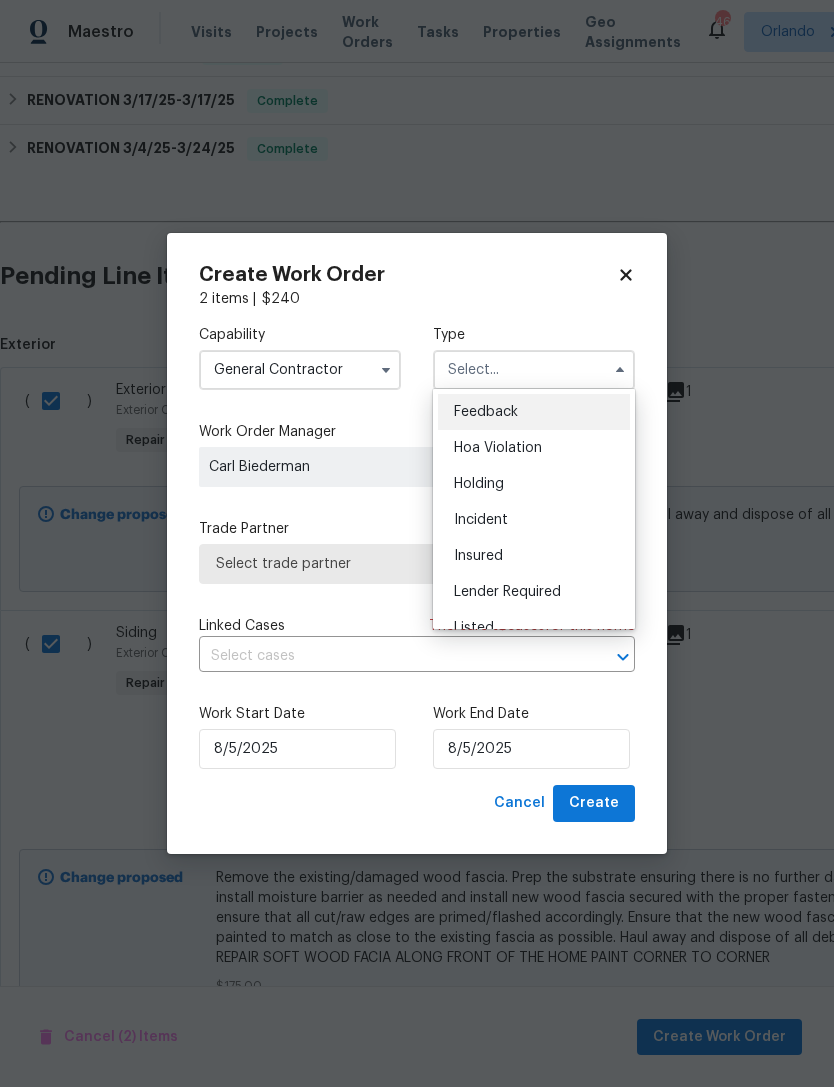 click on "Listed" at bounding box center [534, 628] 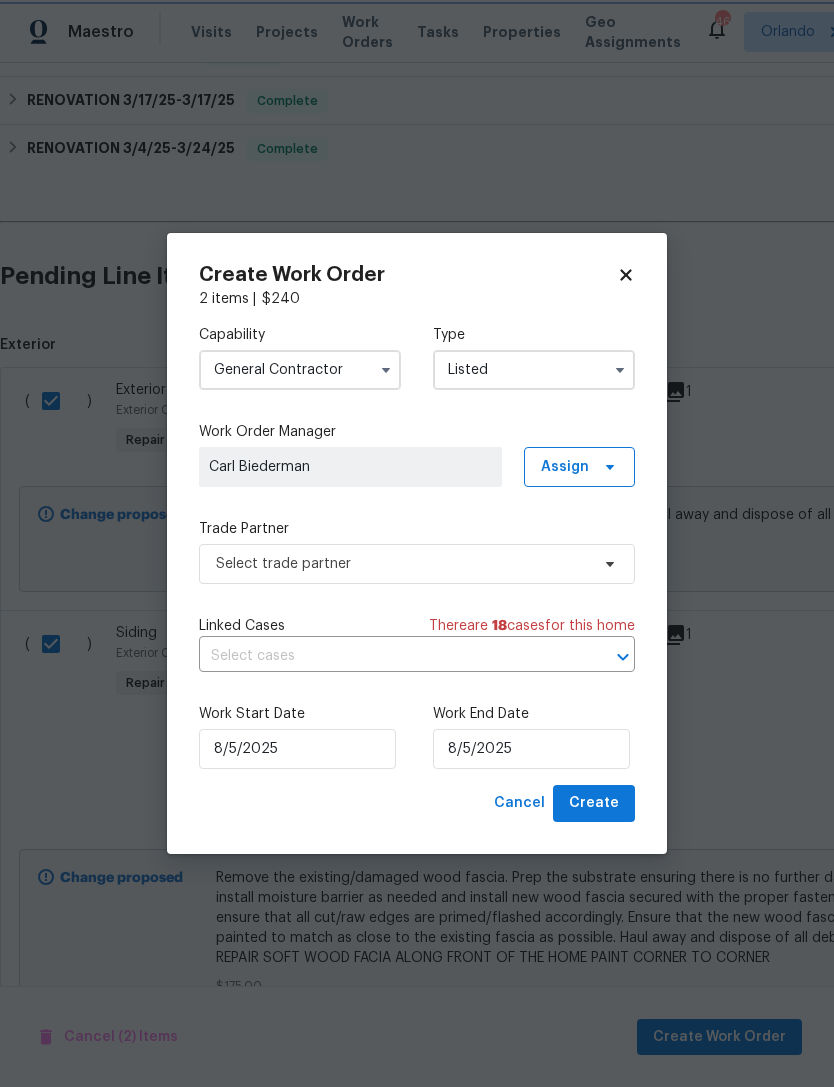 type on "Listed" 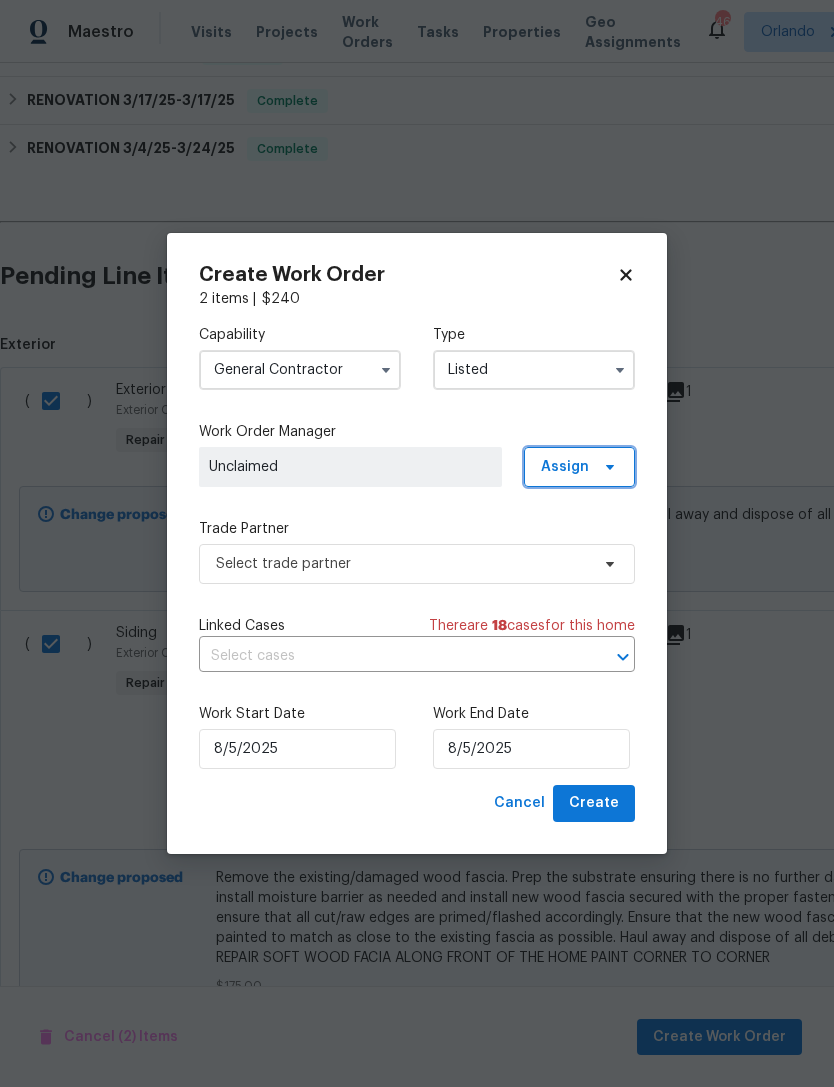click 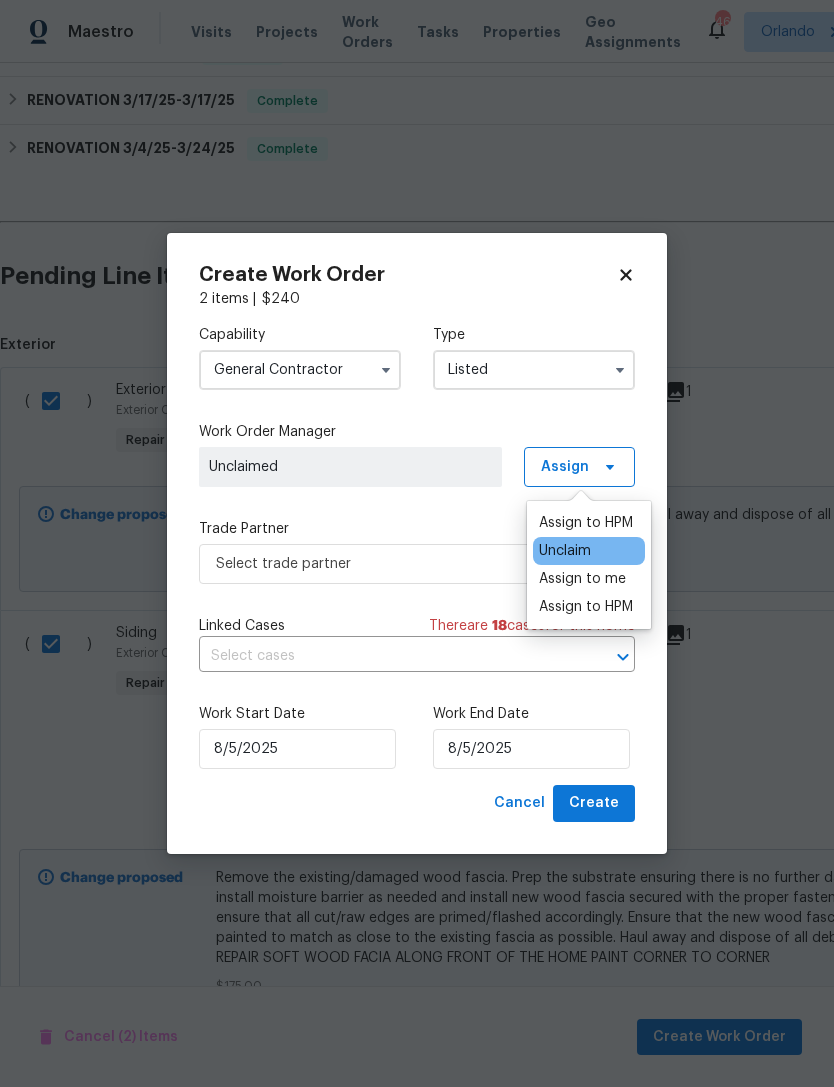 click on "Assign to HPM" at bounding box center [586, 523] 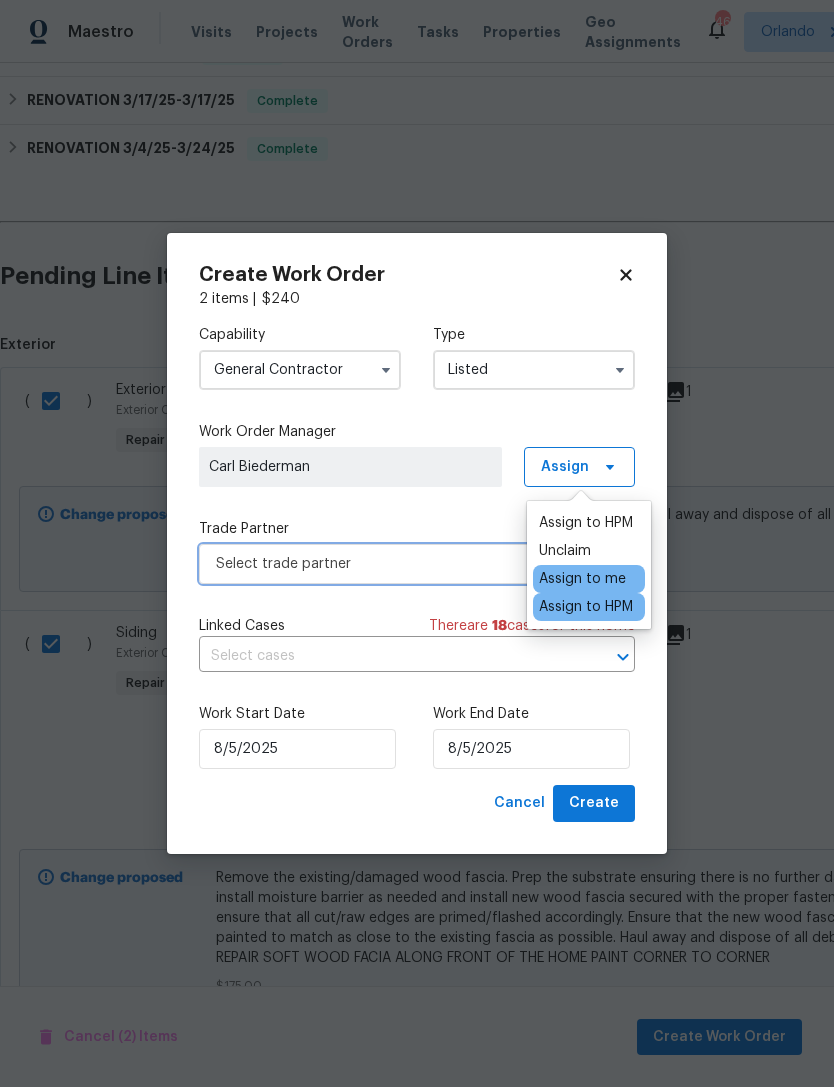 click on "Select trade partner" at bounding box center [402, 564] 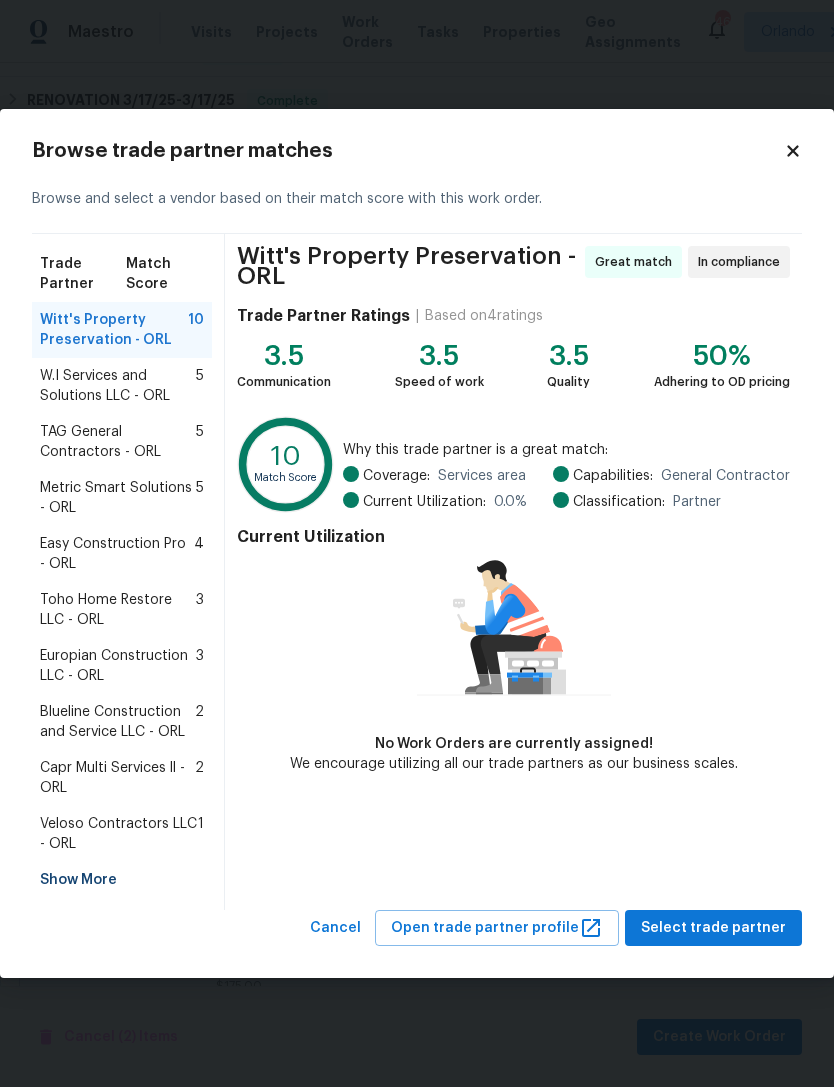 click on "Show More" at bounding box center [122, 880] 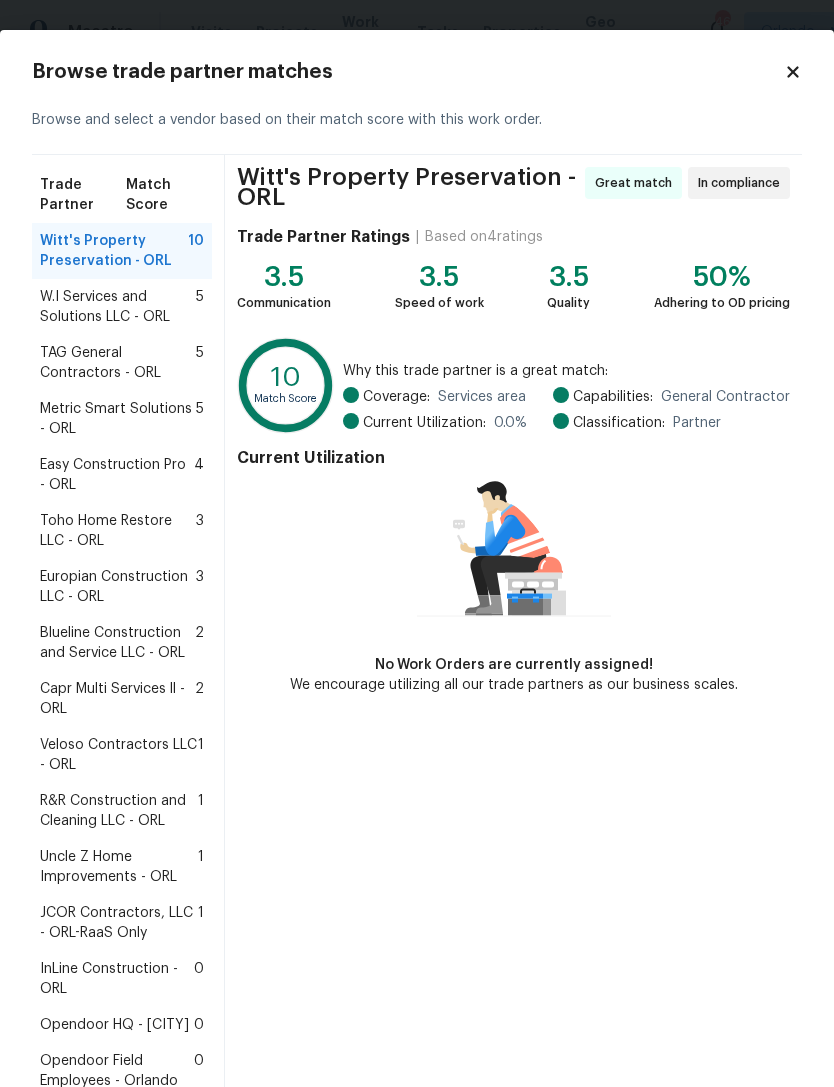 click on "InLine Construction - ORL" at bounding box center (117, 979) 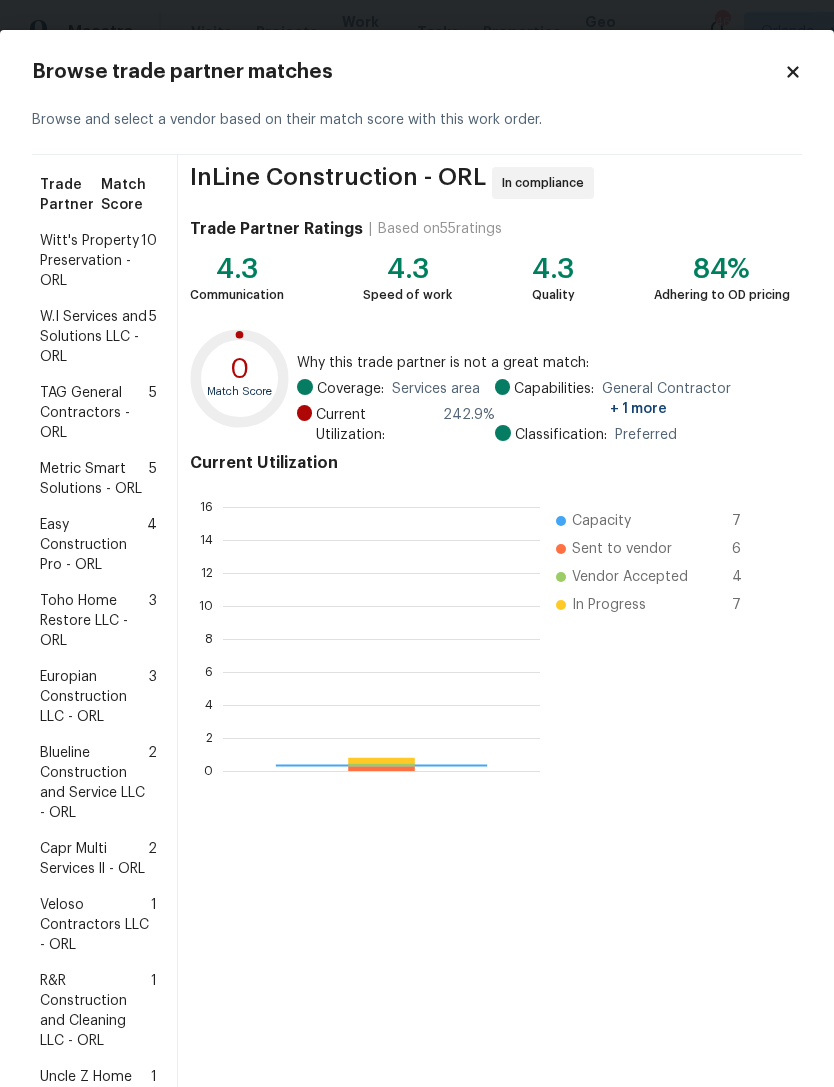 scroll, scrollTop: 2, scrollLeft: 2, axis: both 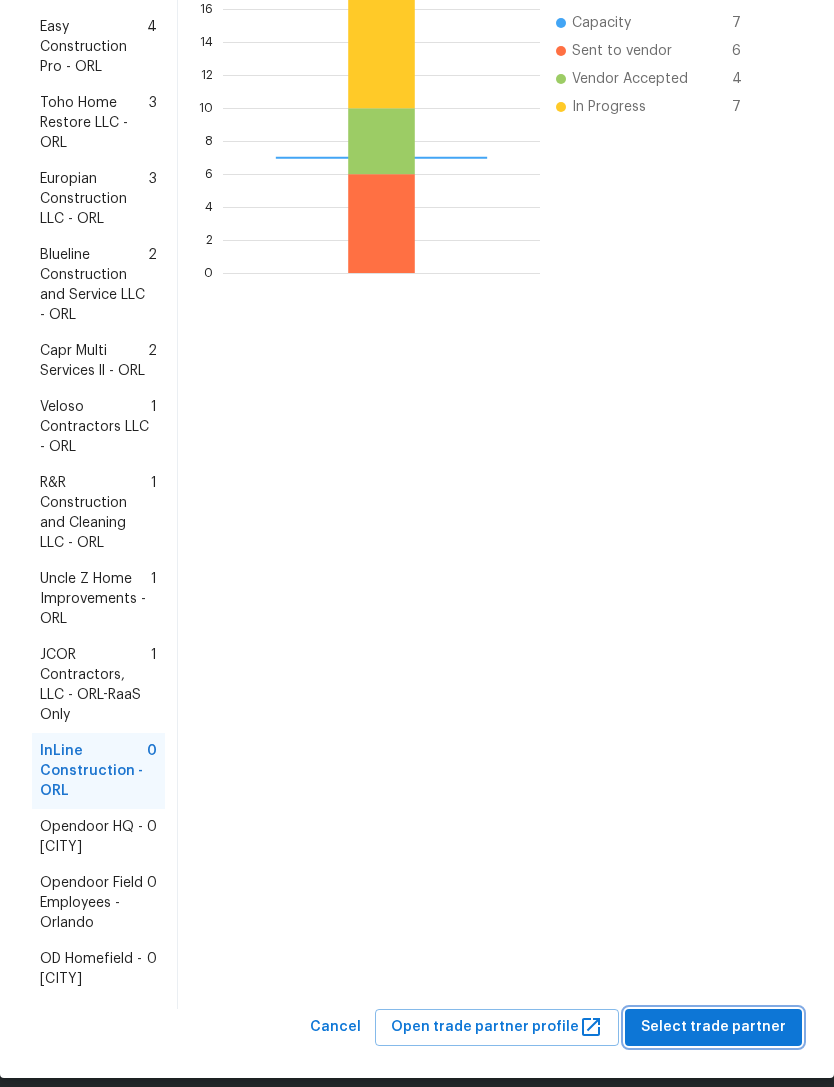 click on "Select trade partner" at bounding box center (713, 1027) 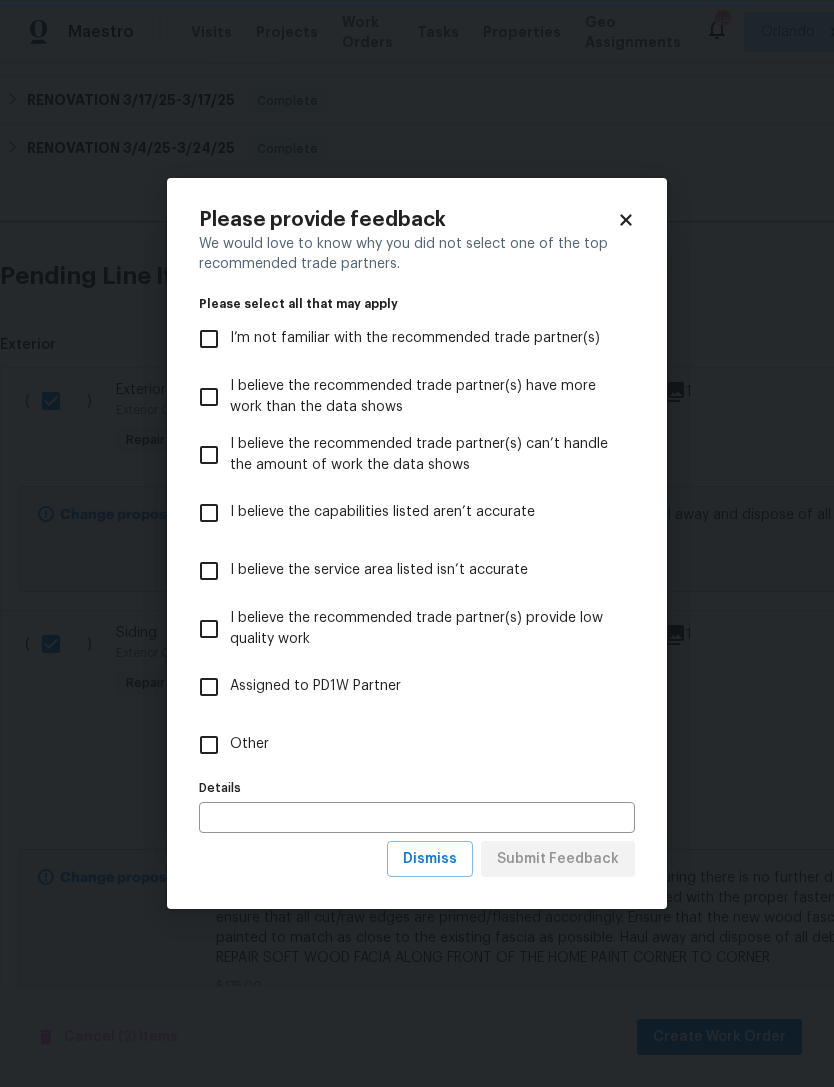 scroll, scrollTop: 0, scrollLeft: 0, axis: both 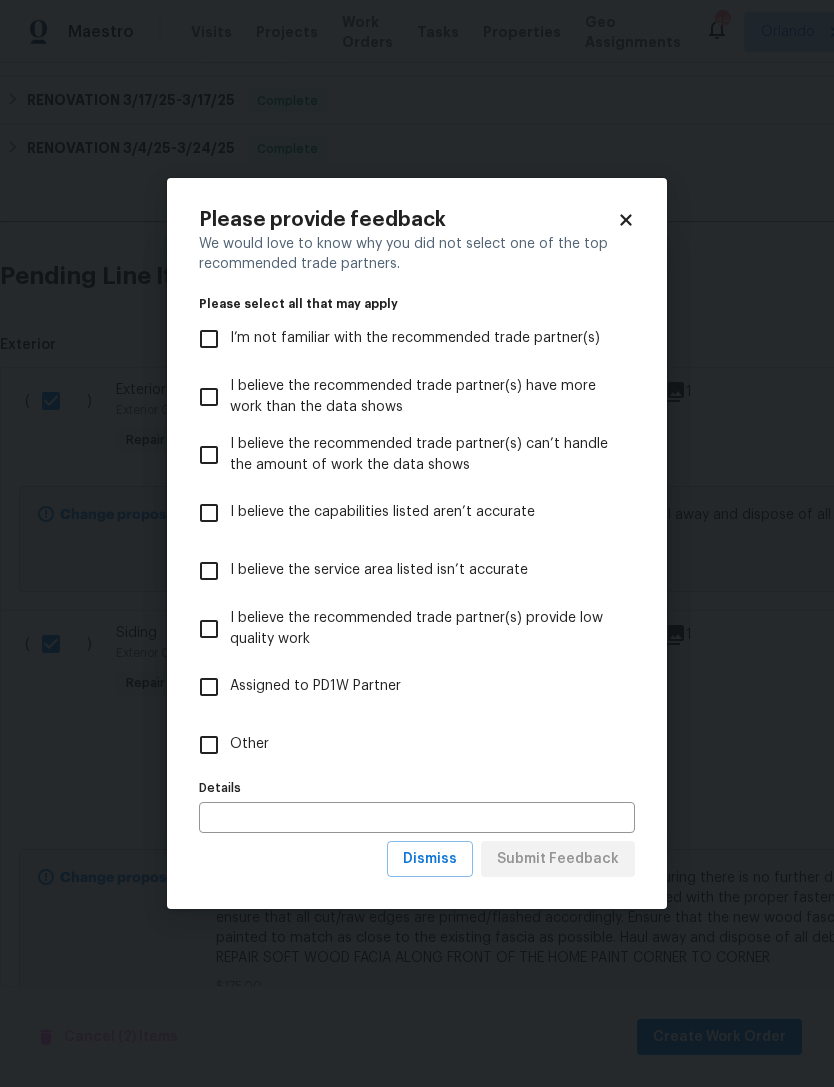 click on "Other" at bounding box center (209, 745) 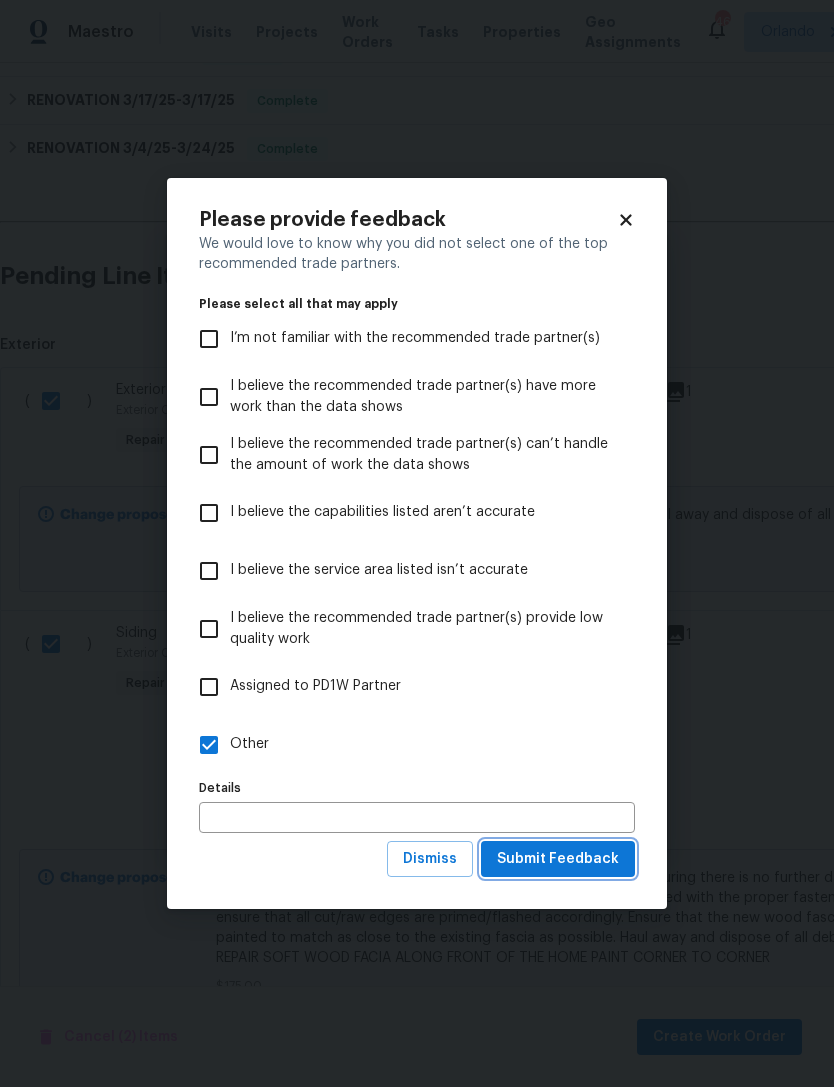click on "Submit Feedback" at bounding box center (558, 859) 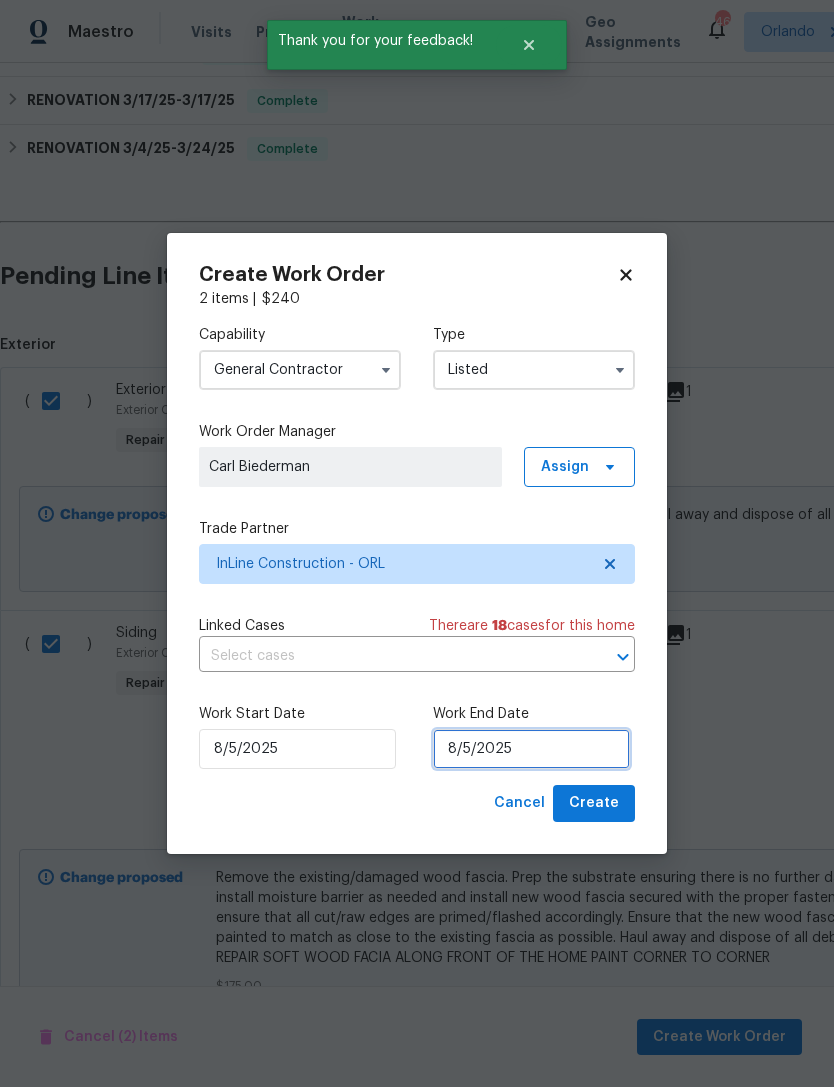 click on "8/5/2025" at bounding box center (531, 749) 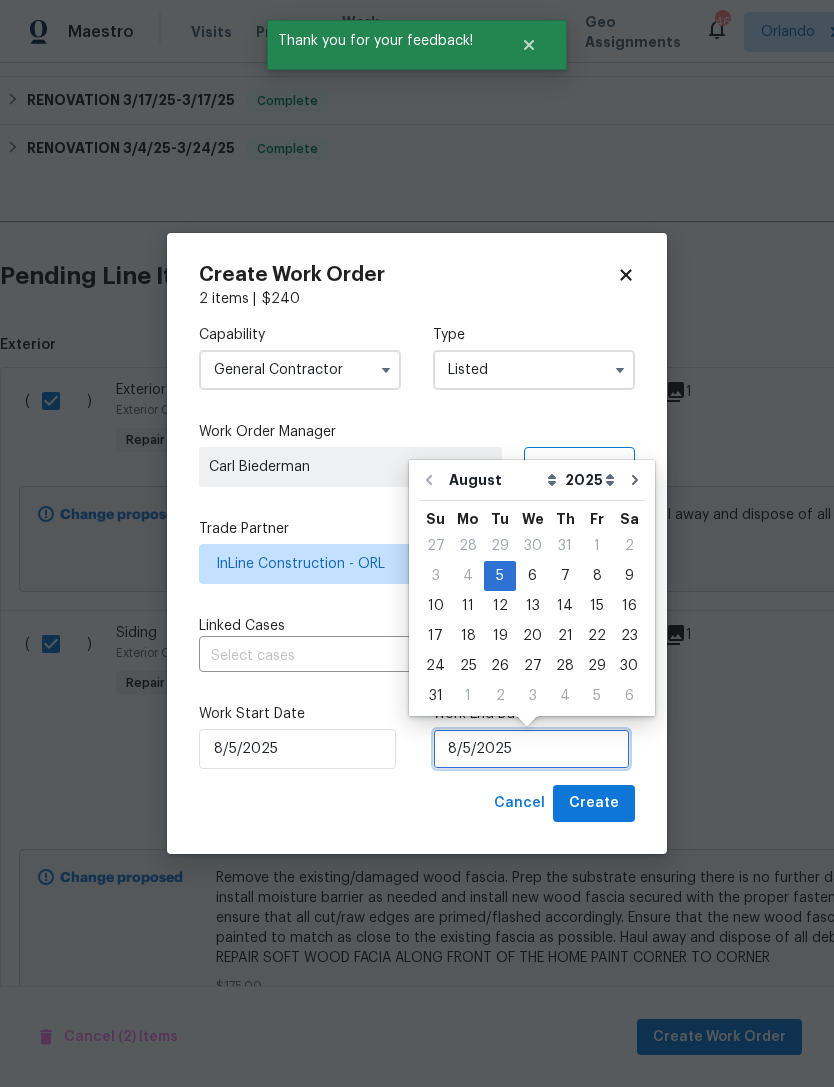 scroll, scrollTop: 37, scrollLeft: 0, axis: vertical 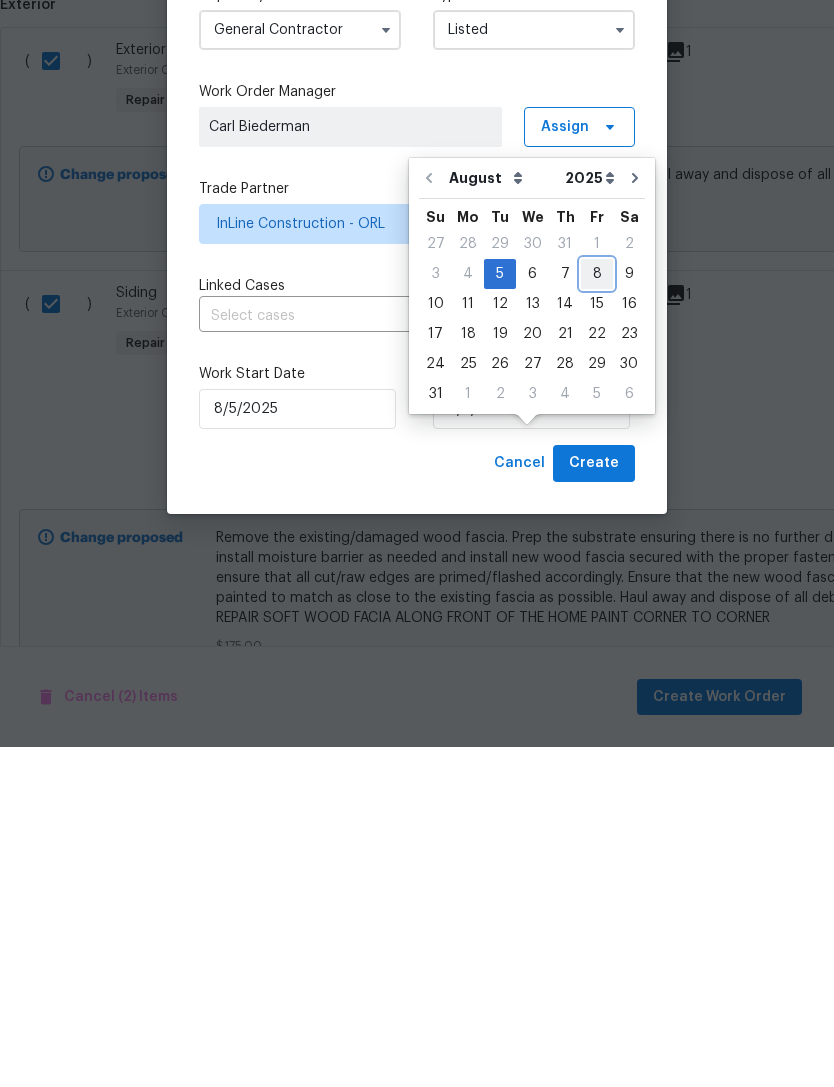 click on "8" at bounding box center [597, 614] 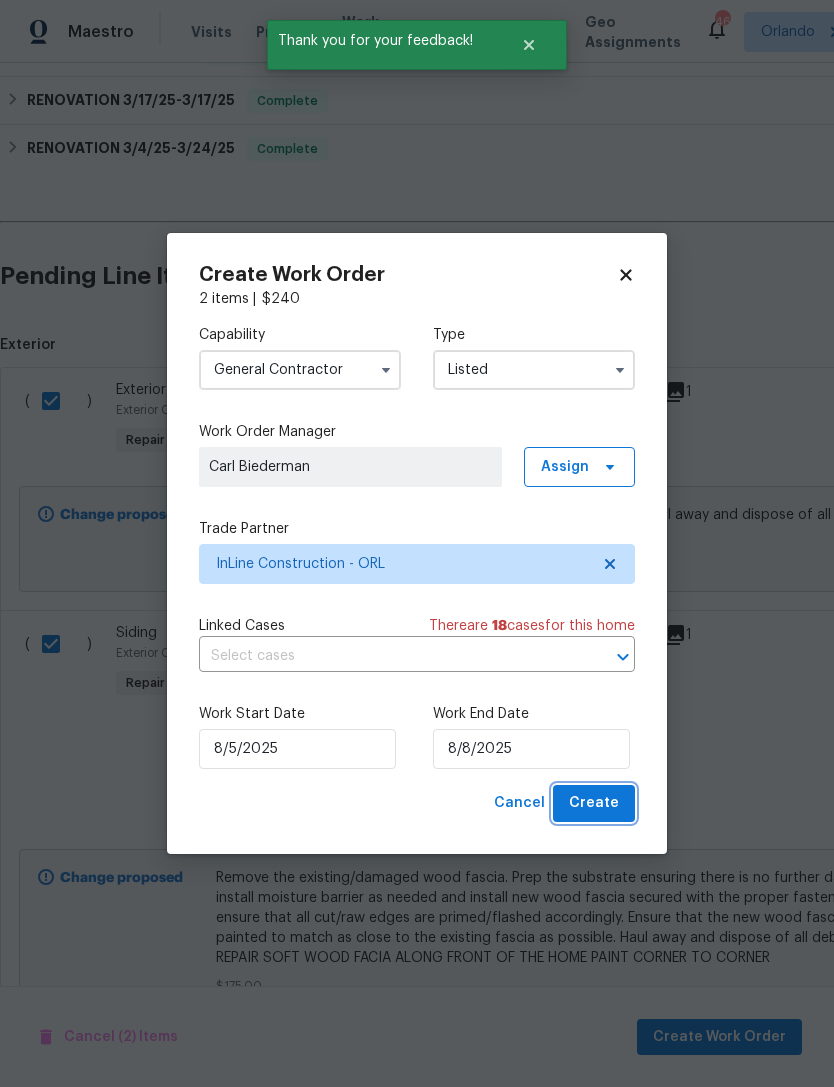 click on "Create" at bounding box center [594, 803] 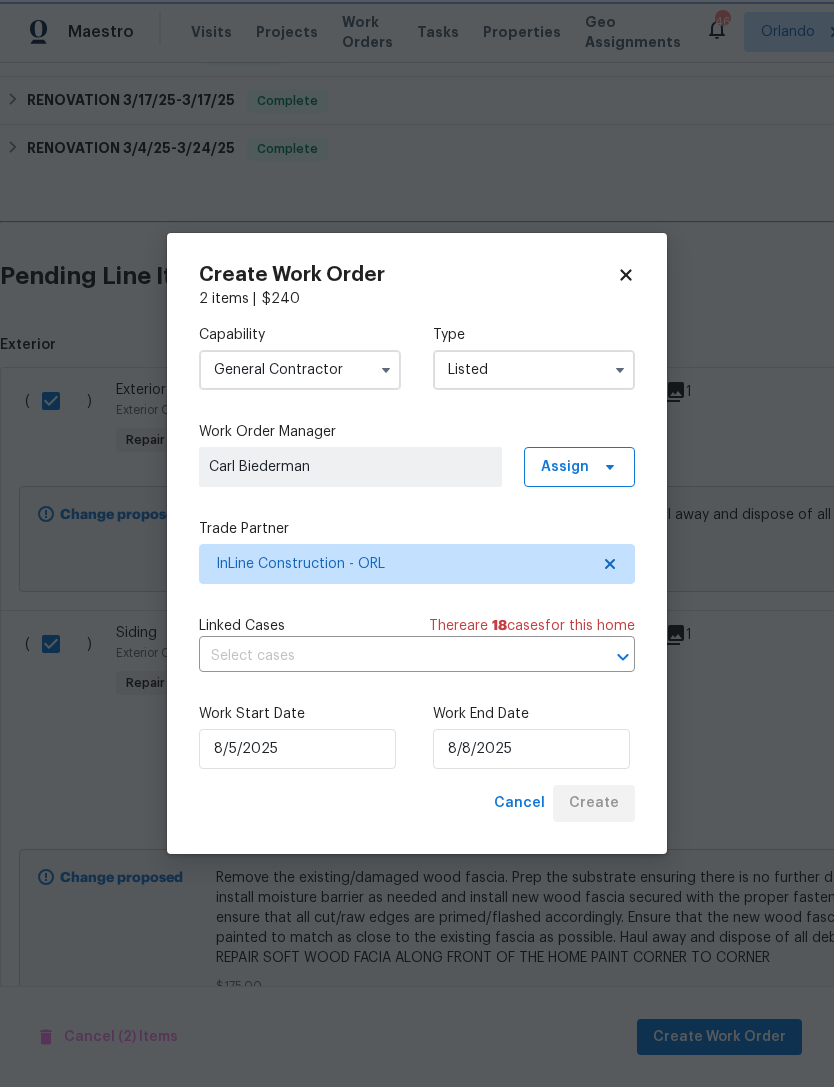checkbox on "false" 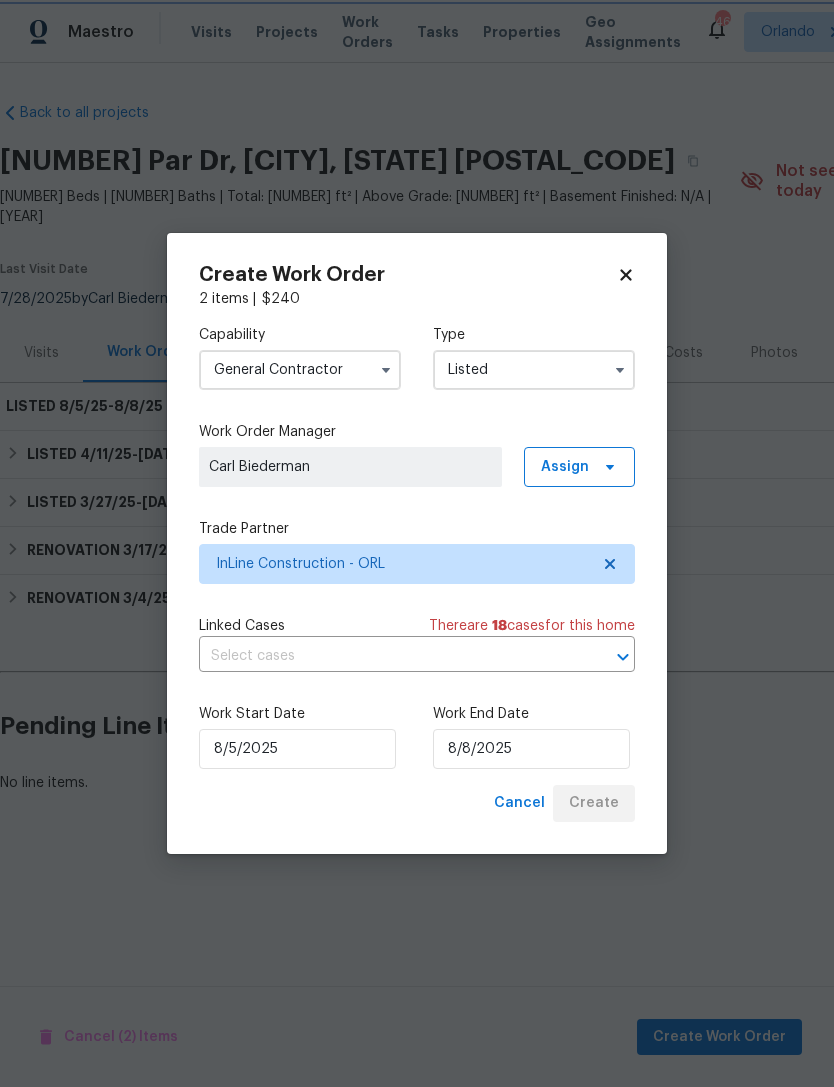 scroll, scrollTop: 0, scrollLeft: 0, axis: both 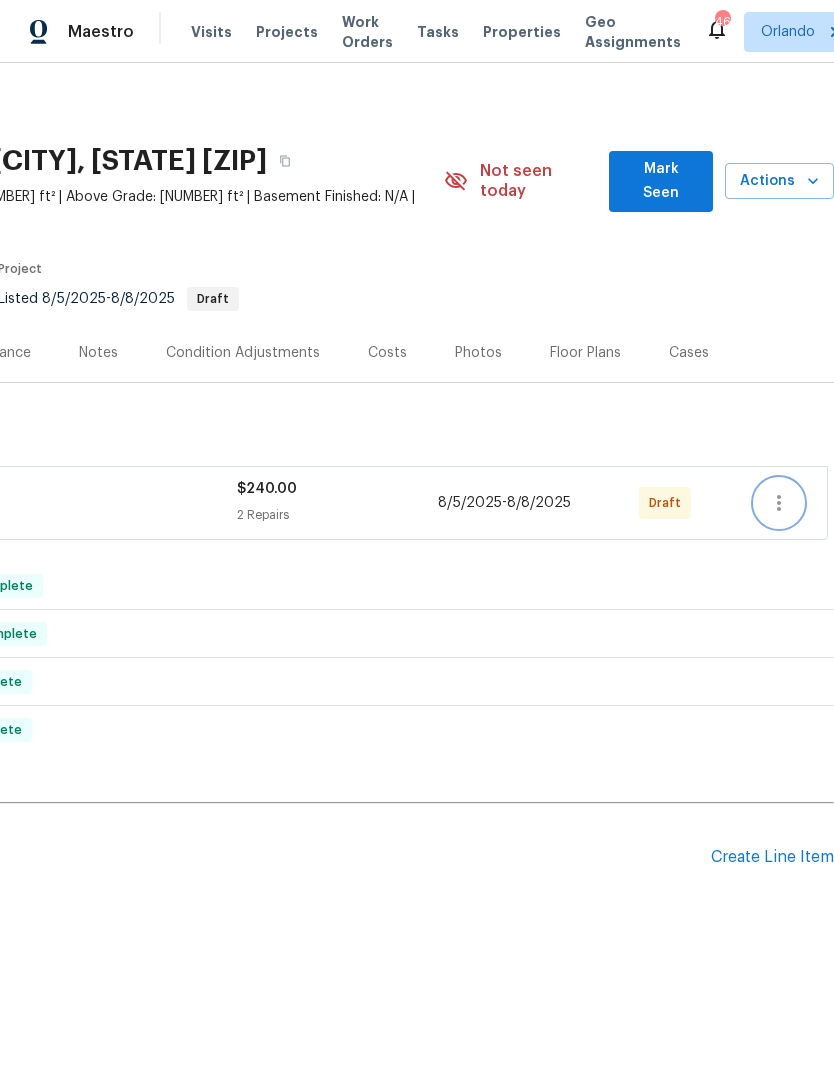 click 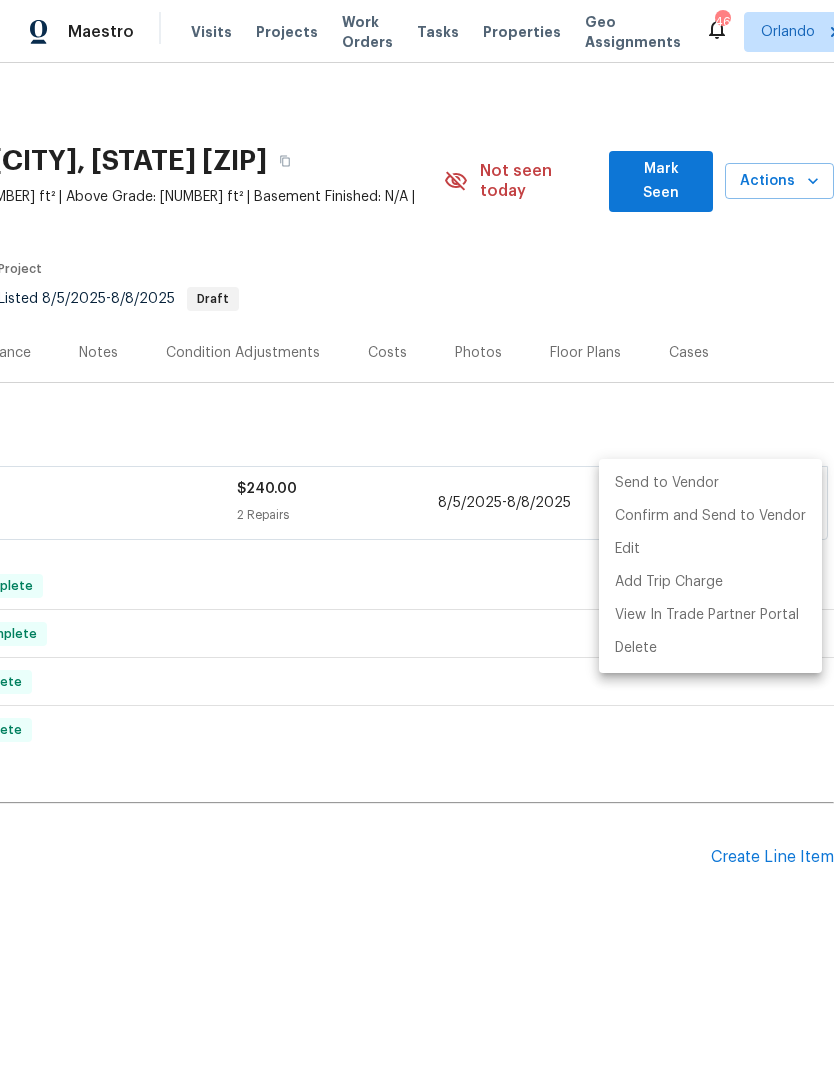 click on "Send to Vendor" at bounding box center [710, 483] 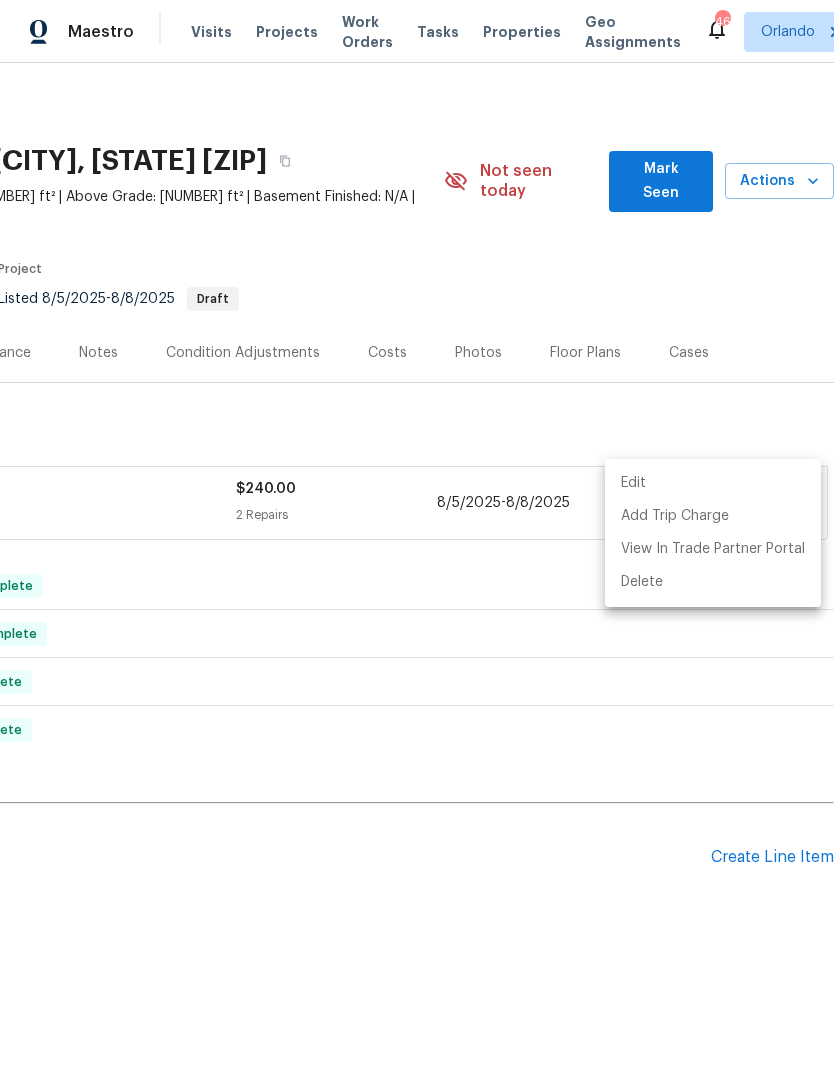 click at bounding box center (417, 543) 